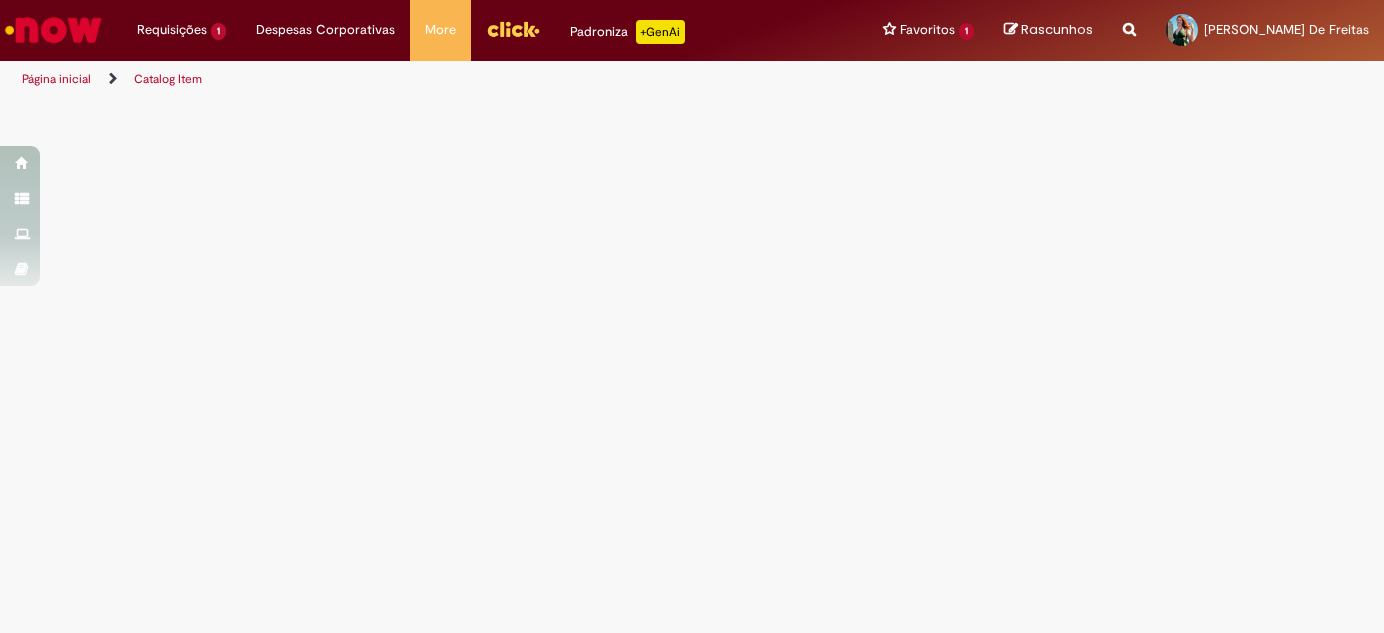 scroll, scrollTop: 0, scrollLeft: 0, axis: both 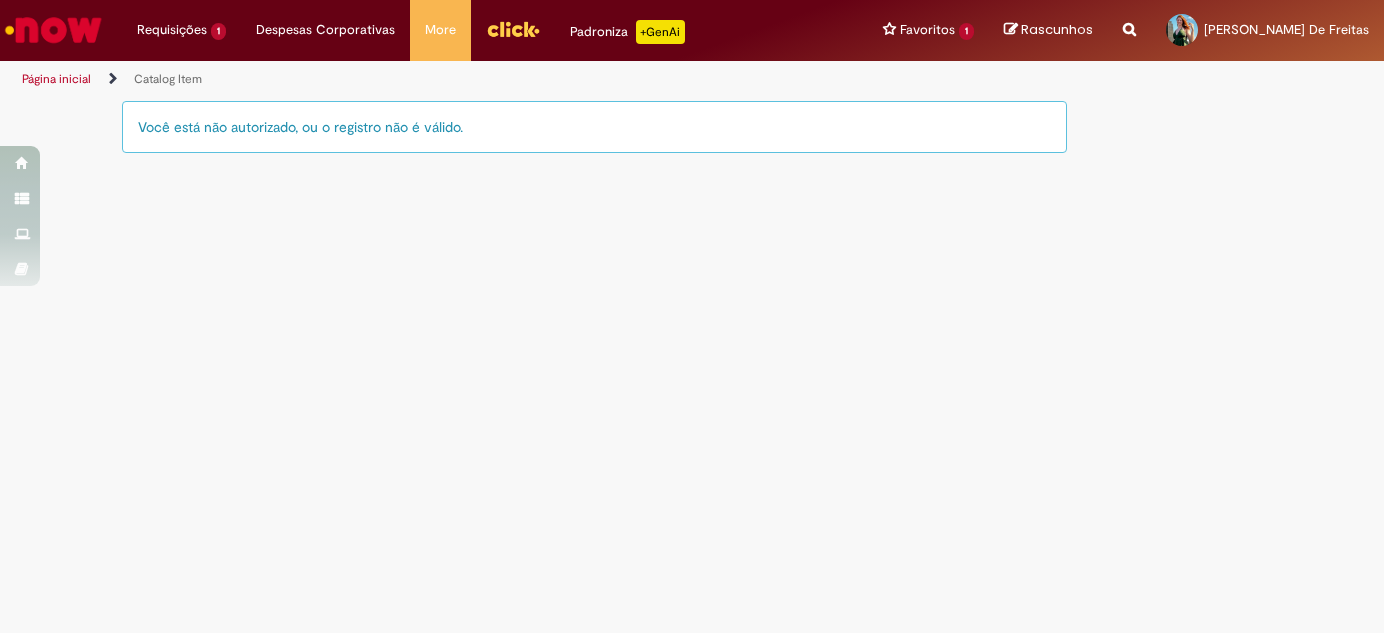 click at bounding box center (53, 30) 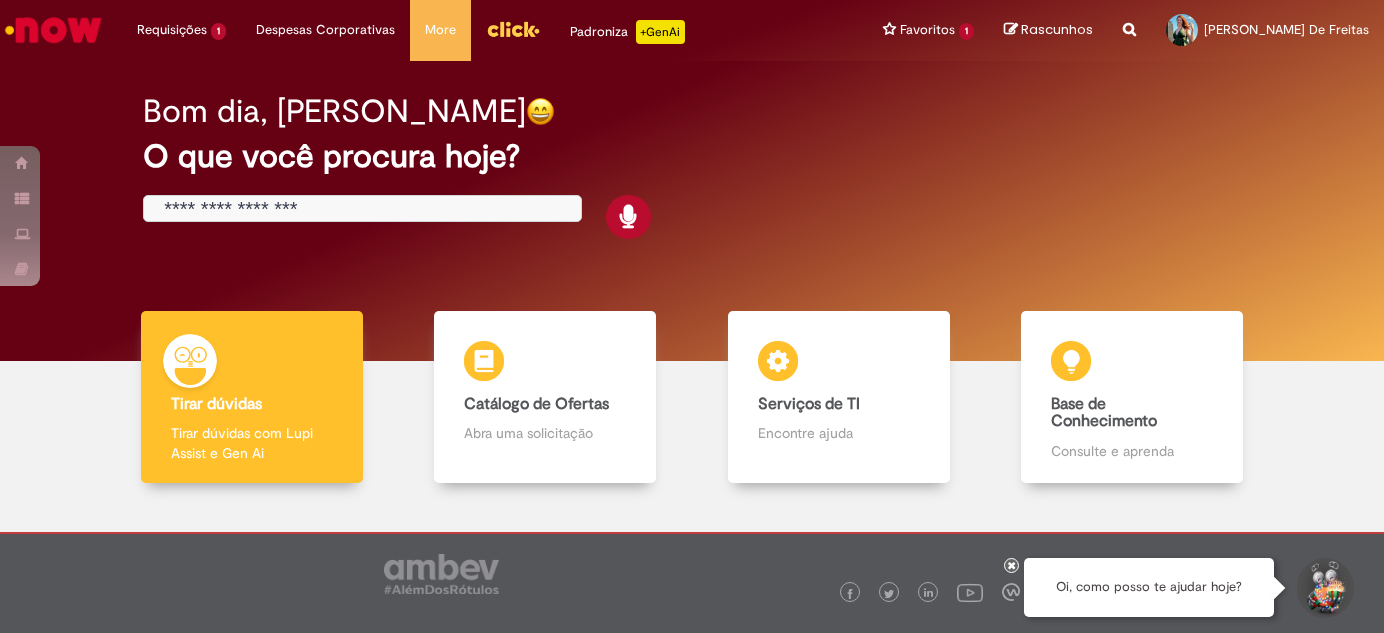 scroll, scrollTop: 0, scrollLeft: 0, axis: both 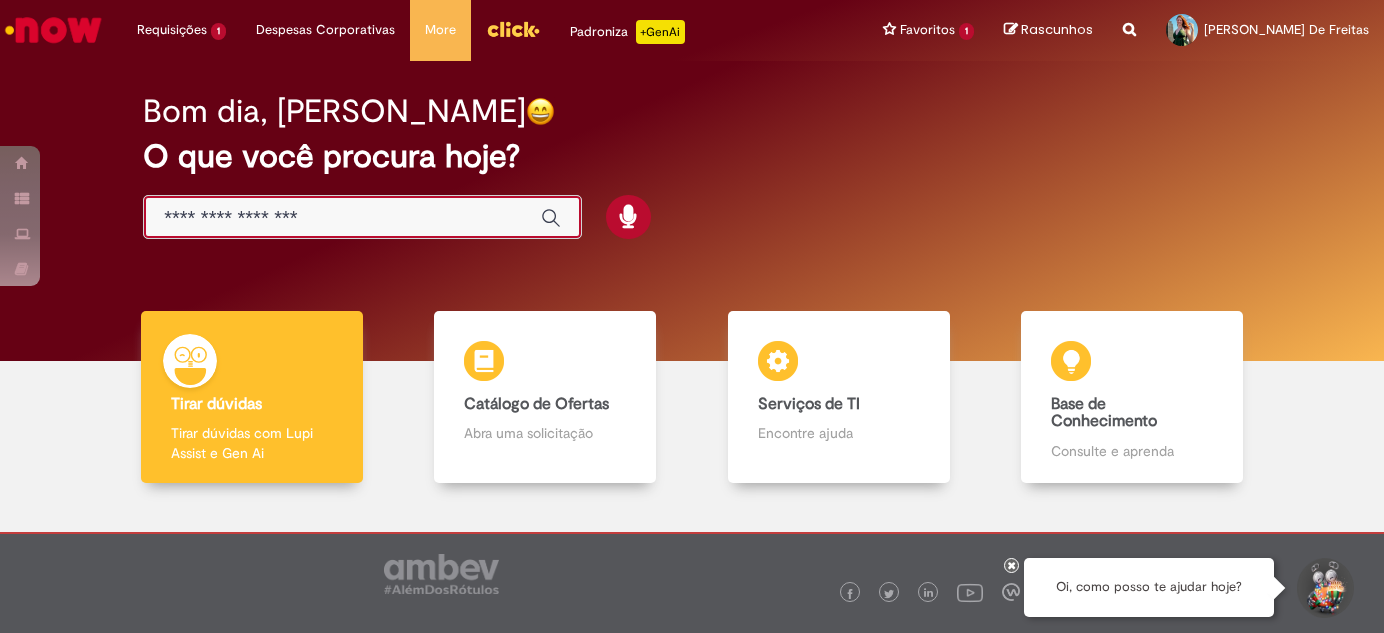 click at bounding box center (342, 218) 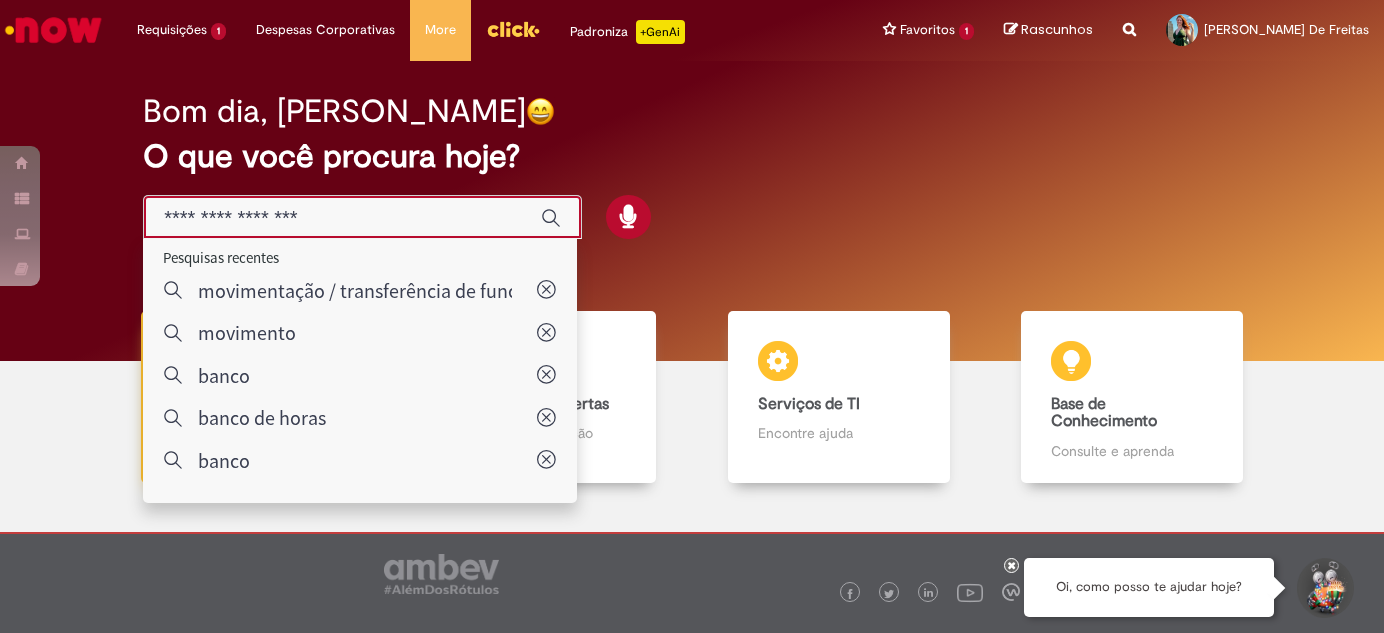 type on "**********" 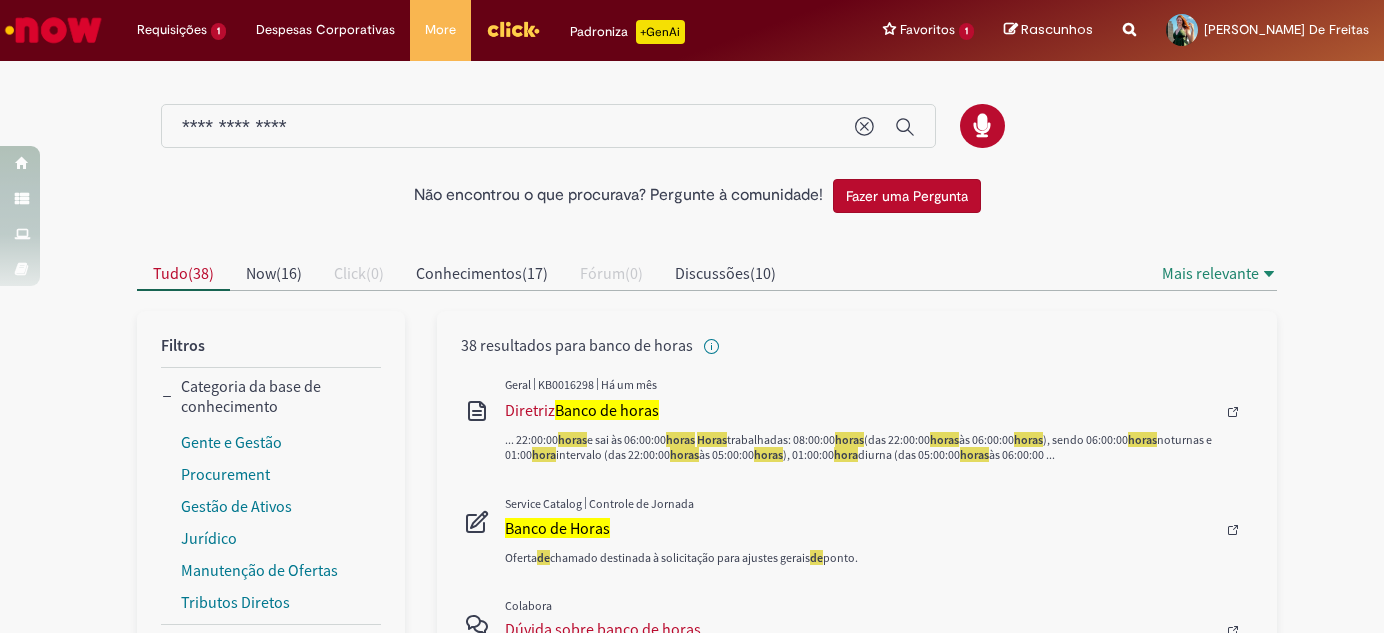 scroll, scrollTop: 90, scrollLeft: 0, axis: vertical 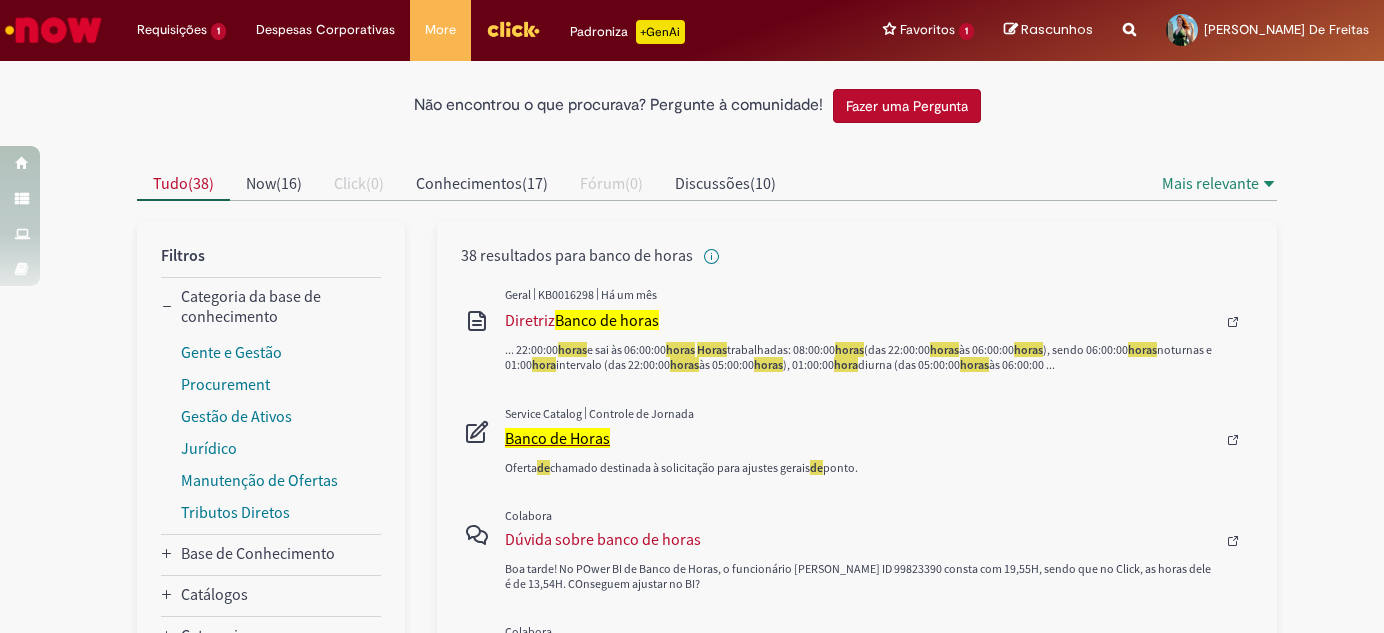 click on "Banco de Horas" at bounding box center (557, 438) 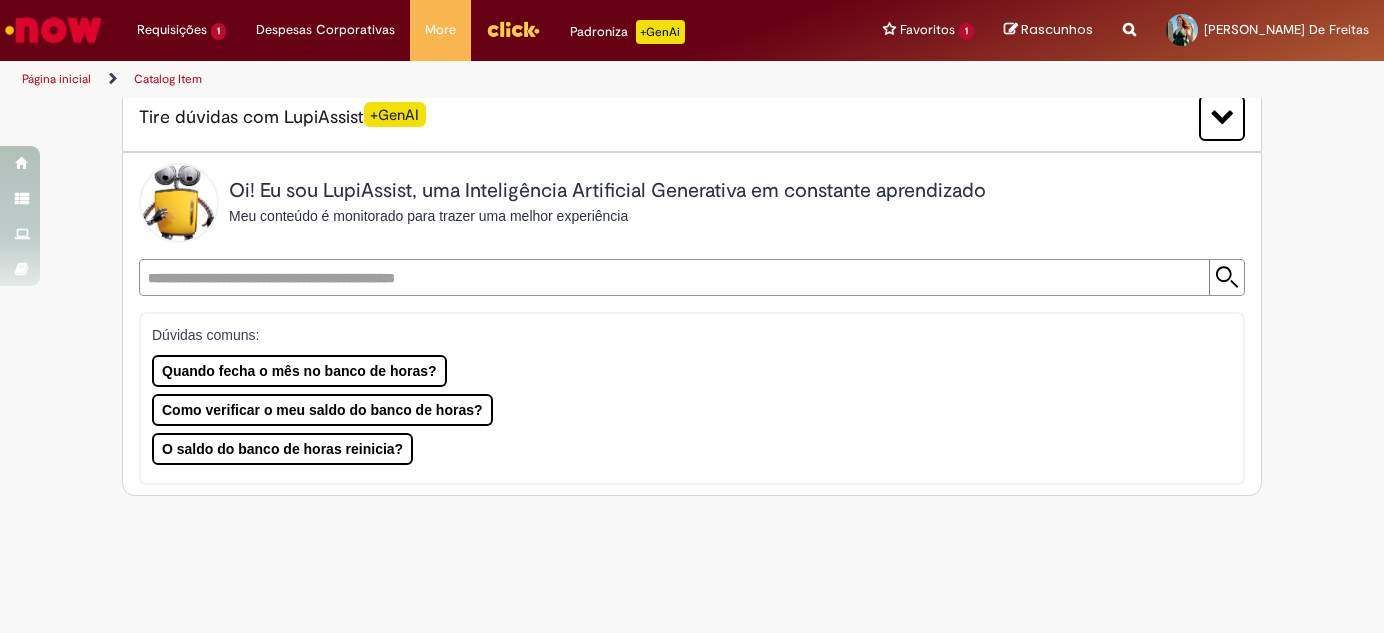scroll, scrollTop: 0, scrollLeft: 0, axis: both 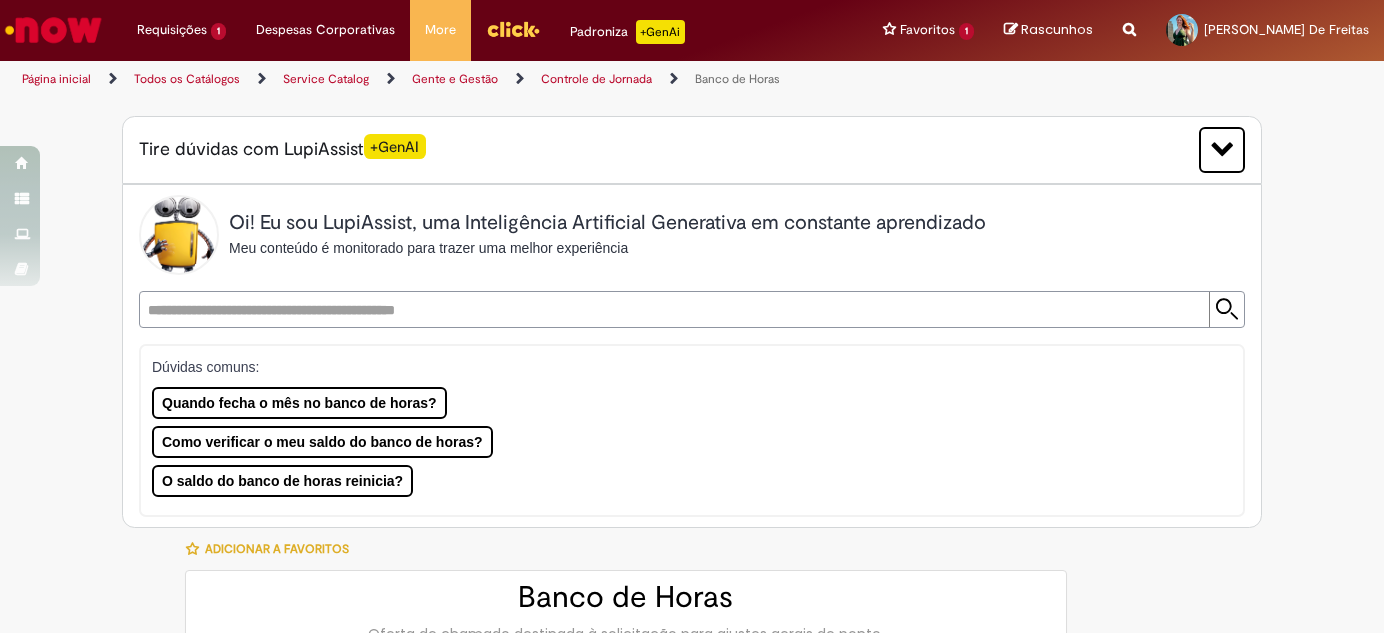 type on "********" 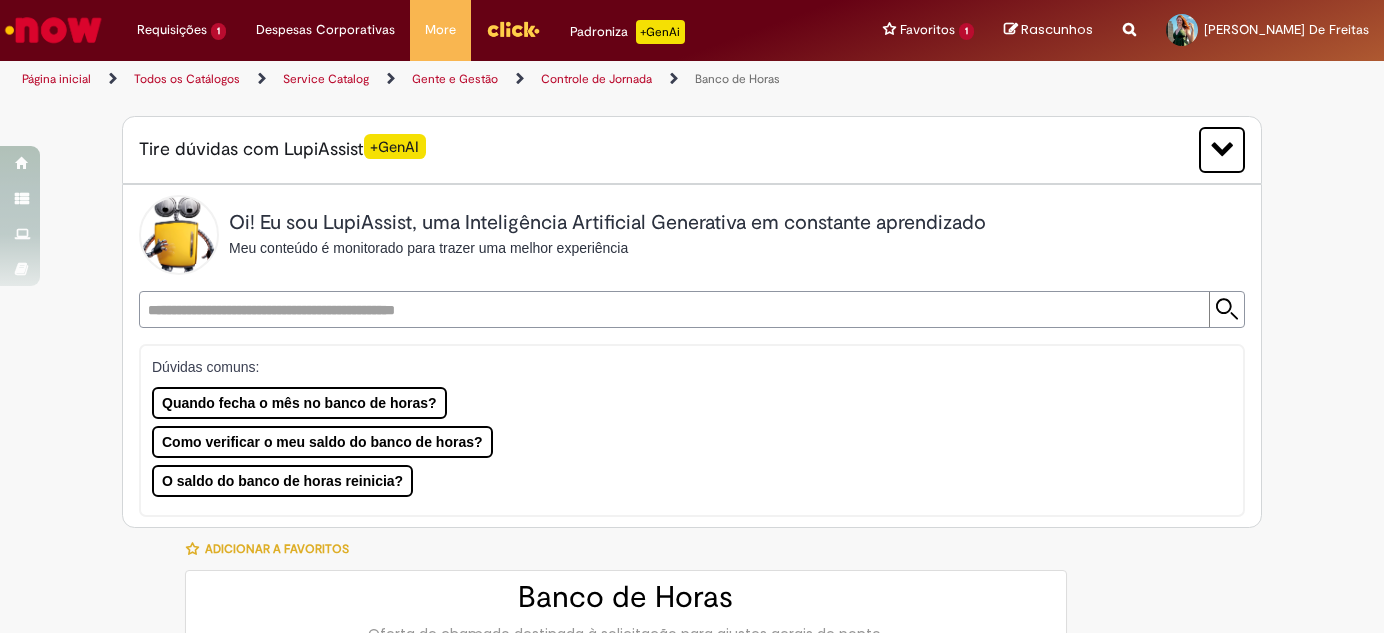 type on "**********" 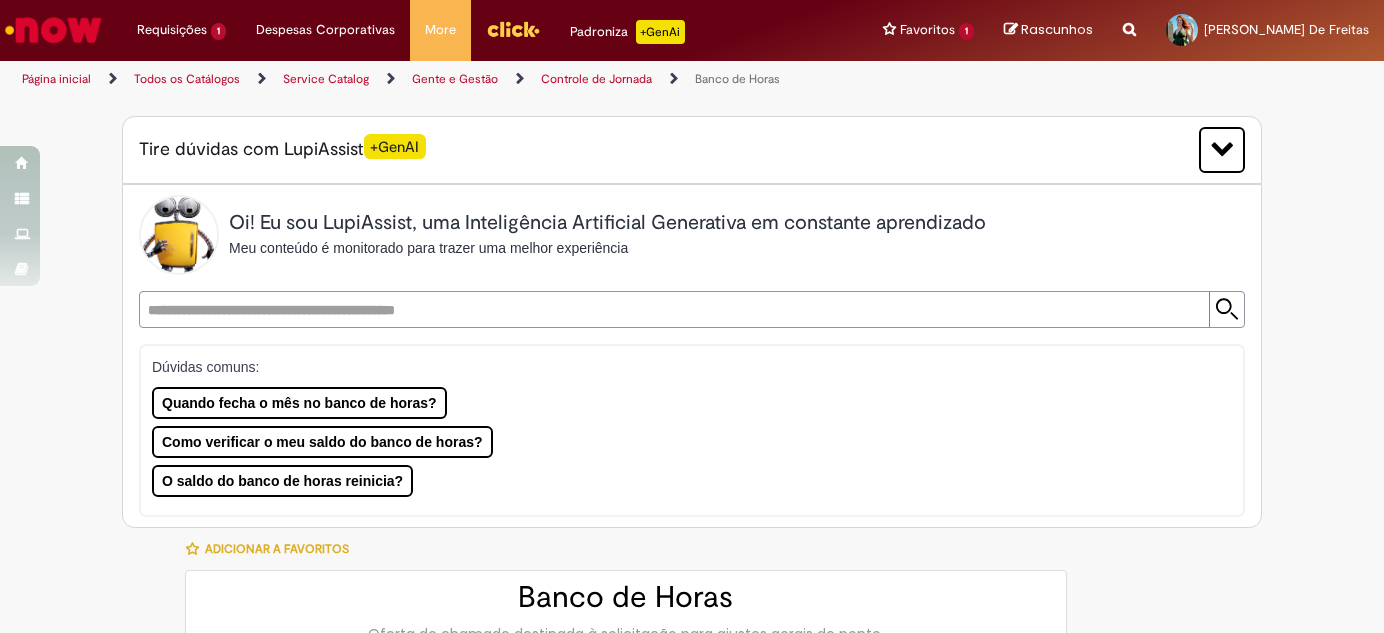 type on "**********" 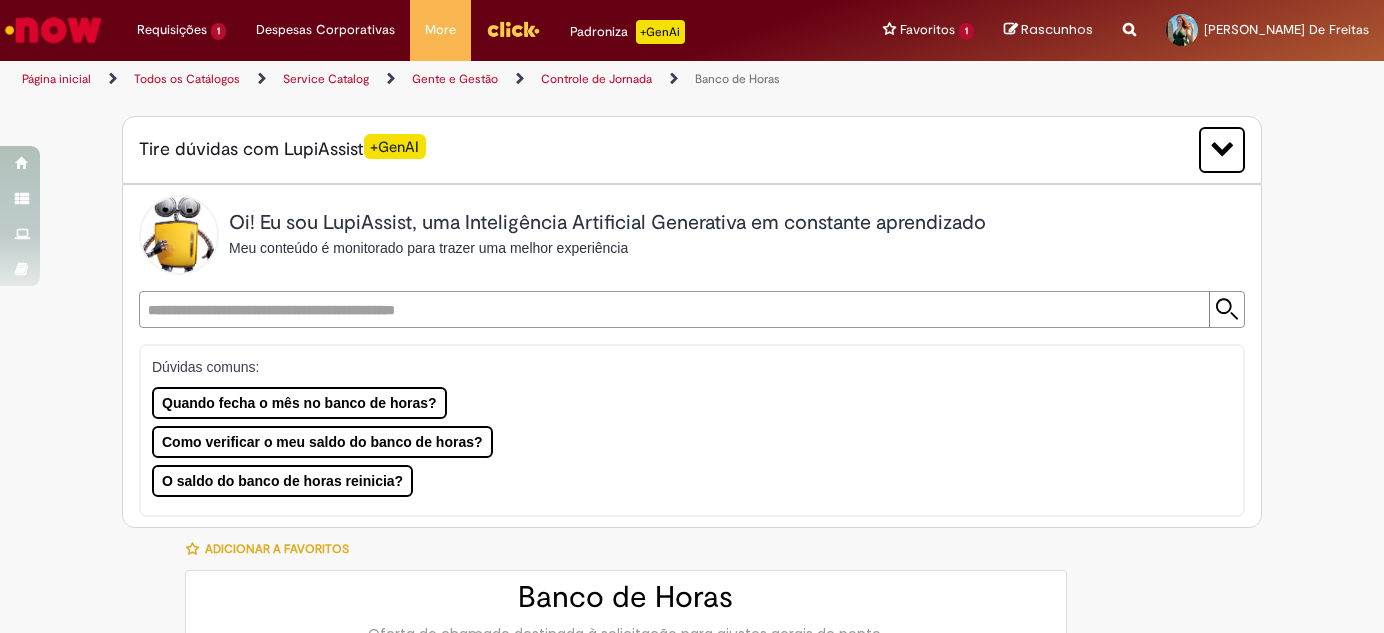 type on "**********" 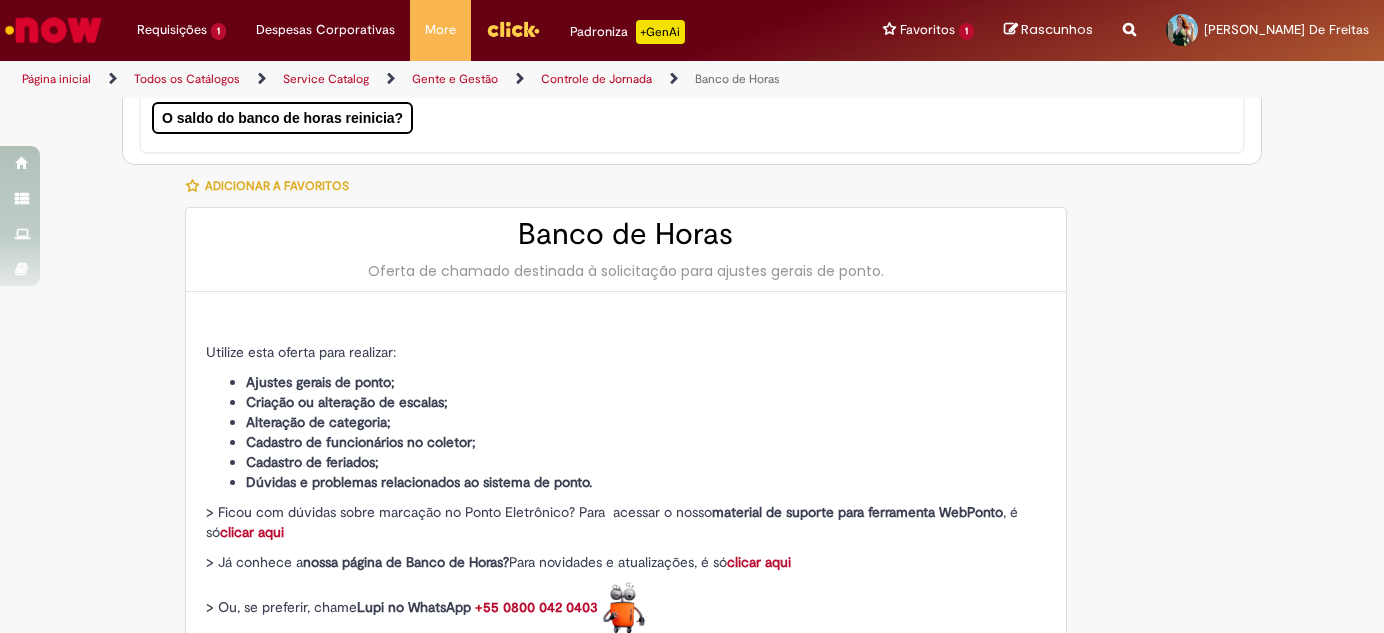 type on "**********" 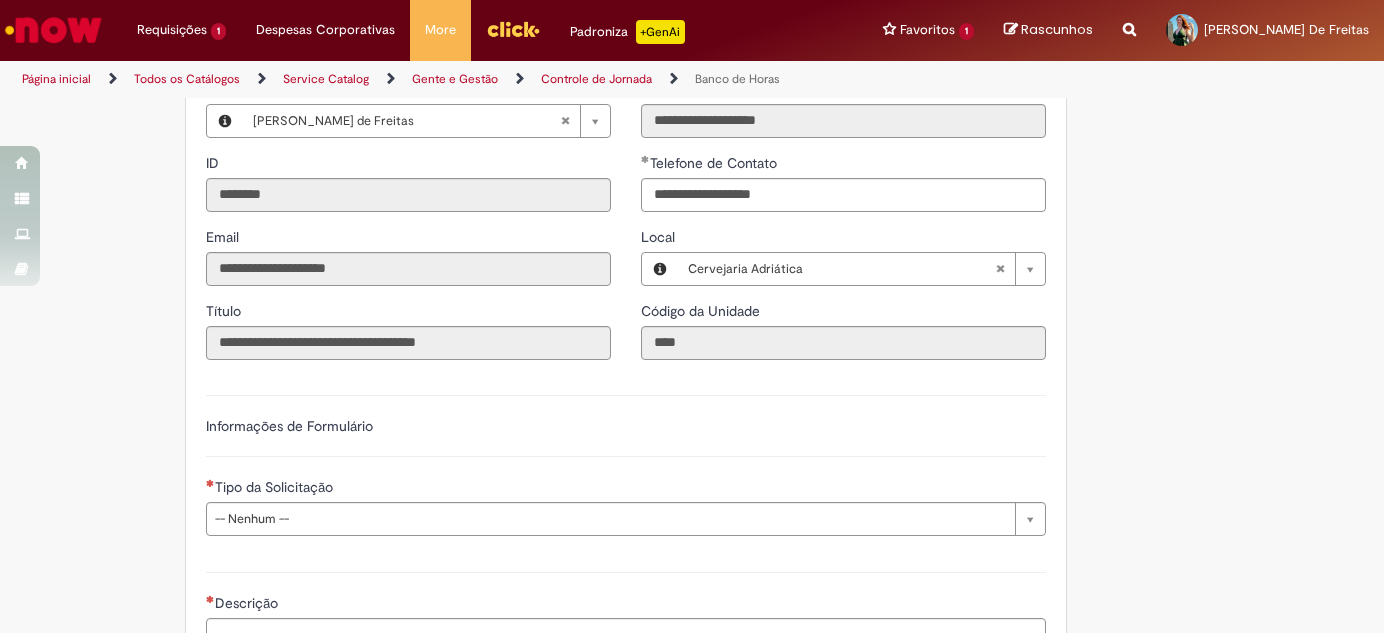 scroll, scrollTop: 1181, scrollLeft: 0, axis: vertical 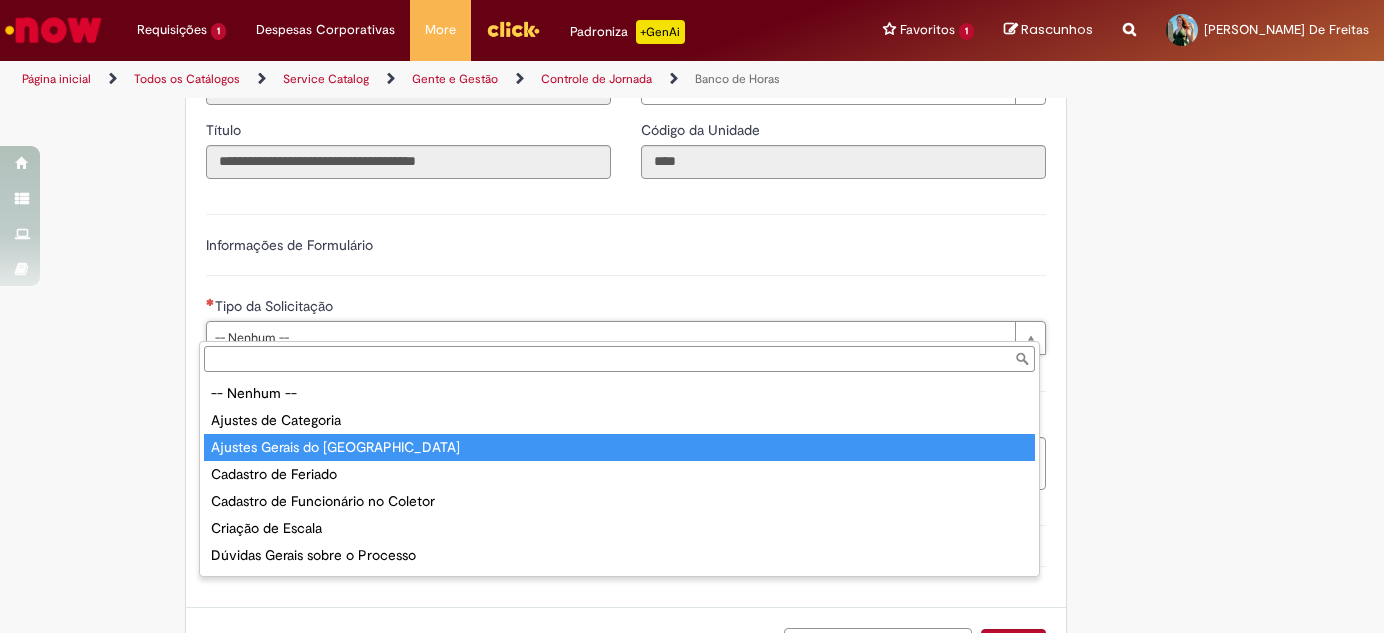 type on "**********" 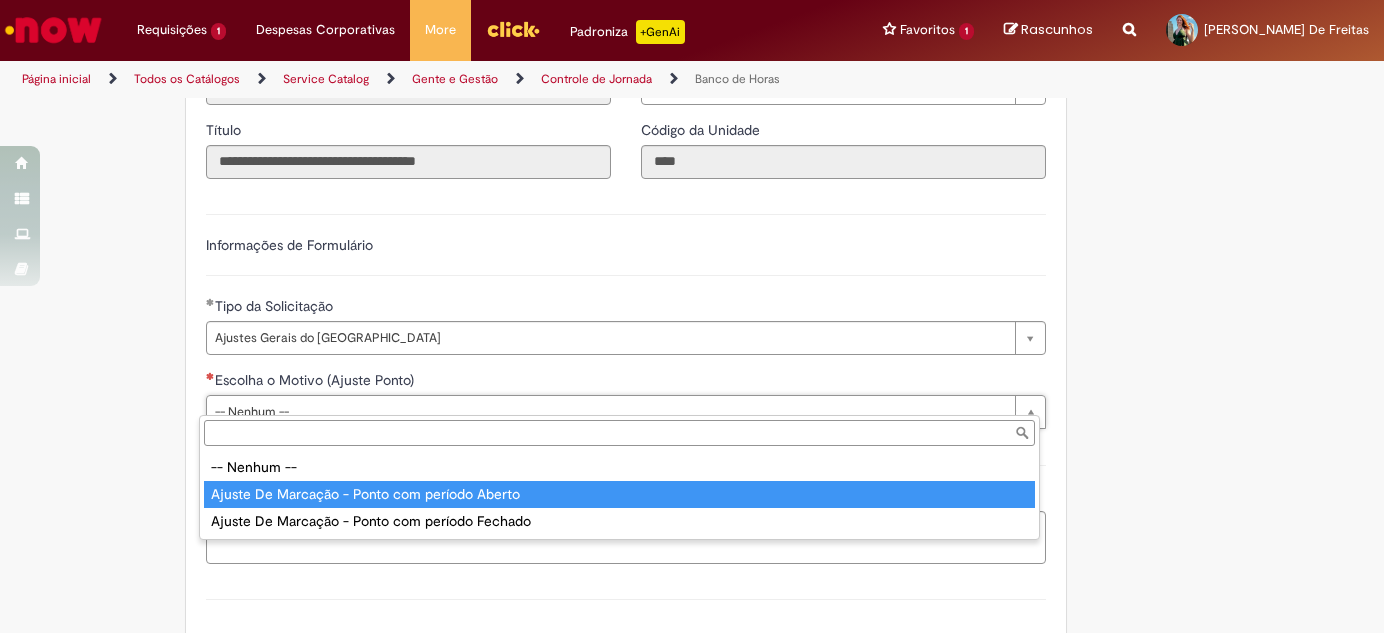 type on "**********" 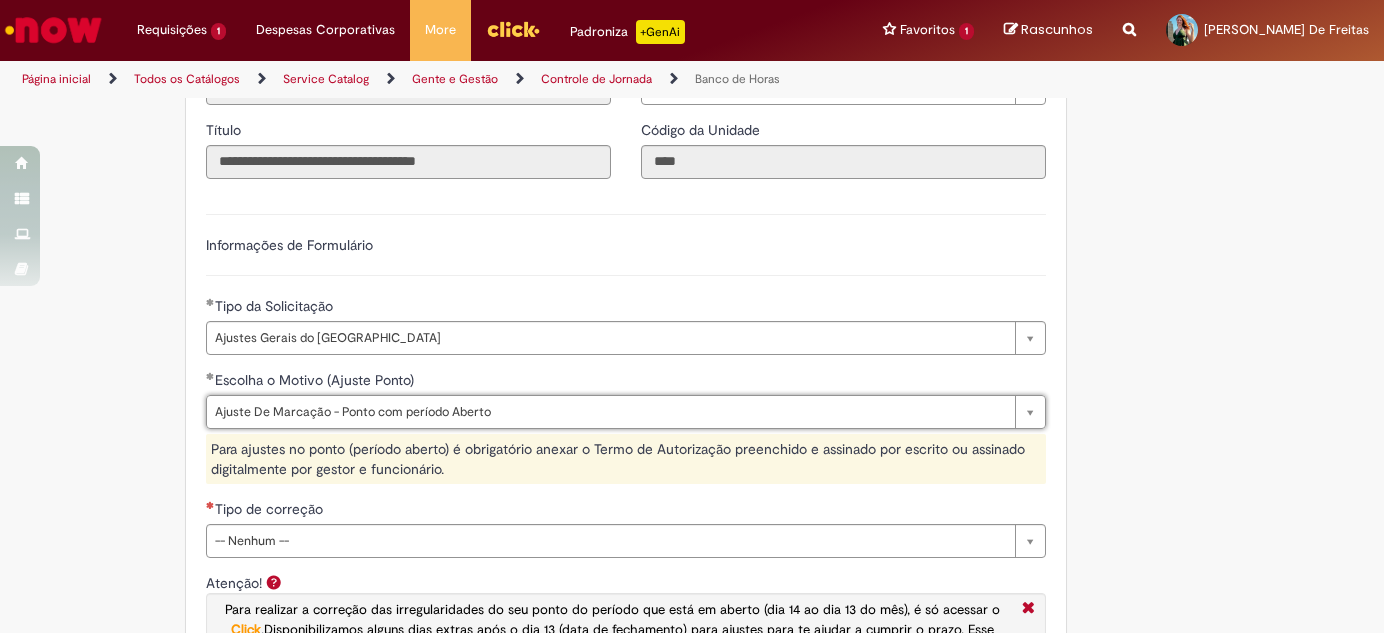 scroll, scrollTop: 1272, scrollLeft: 0, axis: vertical 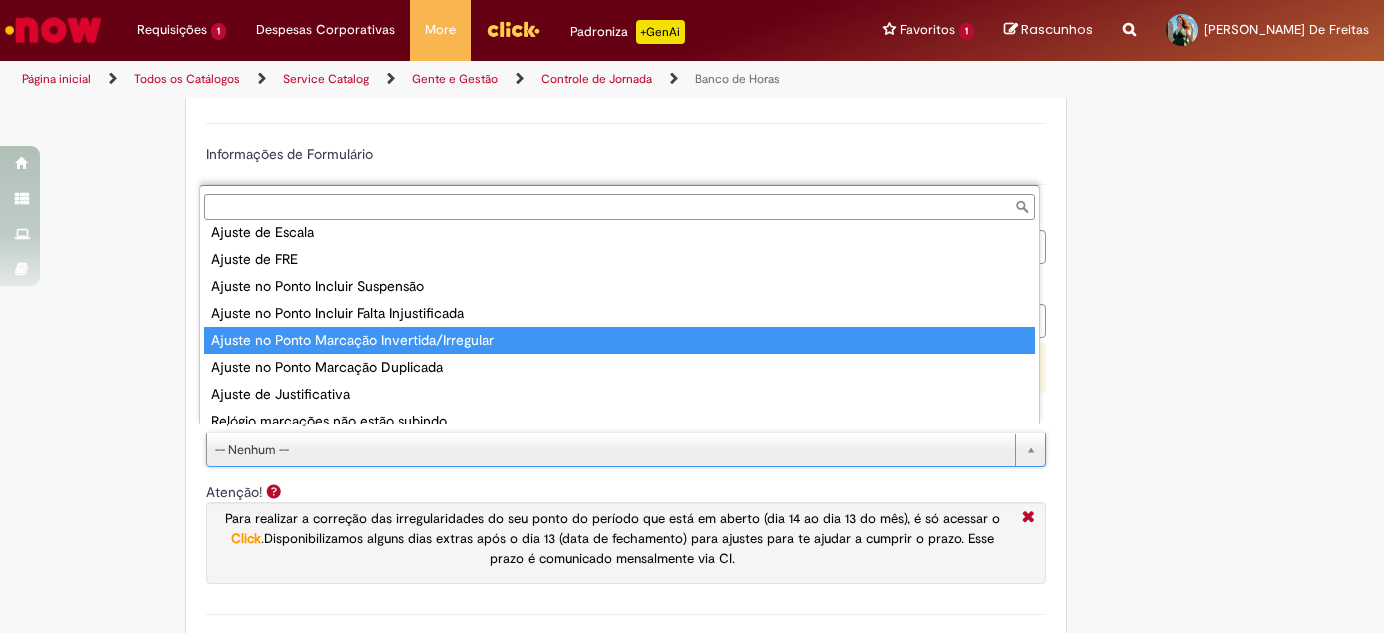 type on "**********" 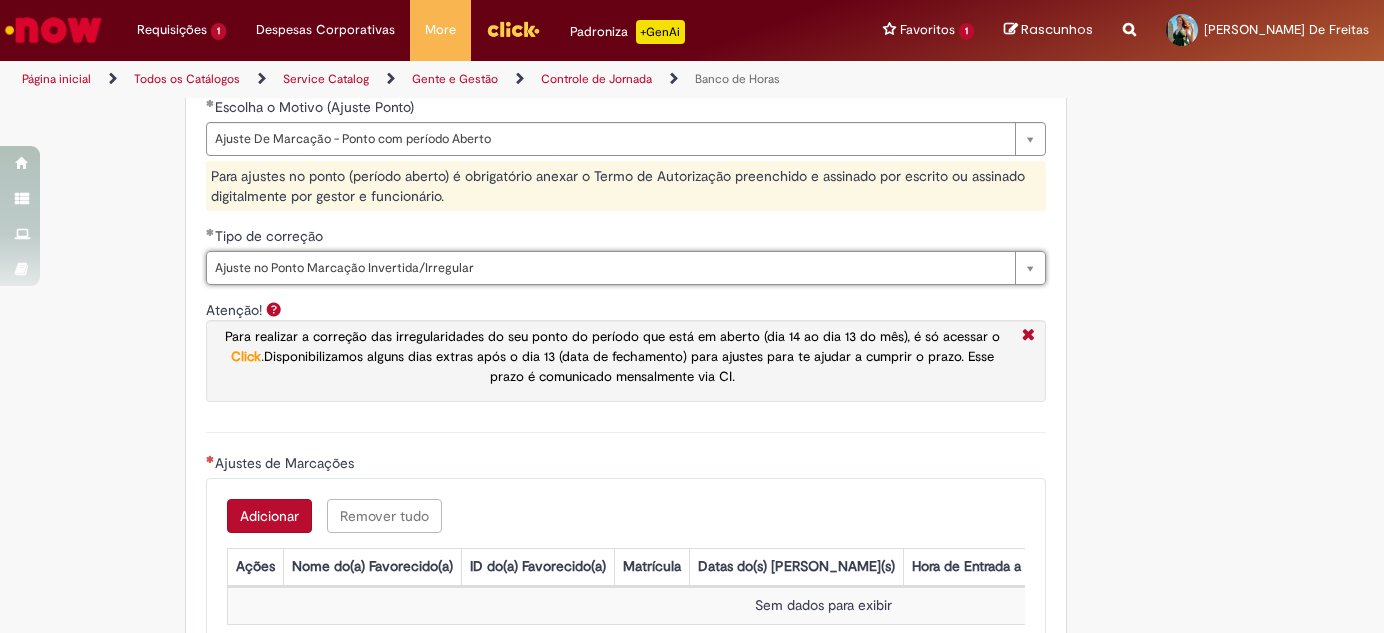 scroll, scrollTop: 1545, scrollLeft: 0, axis: vertical 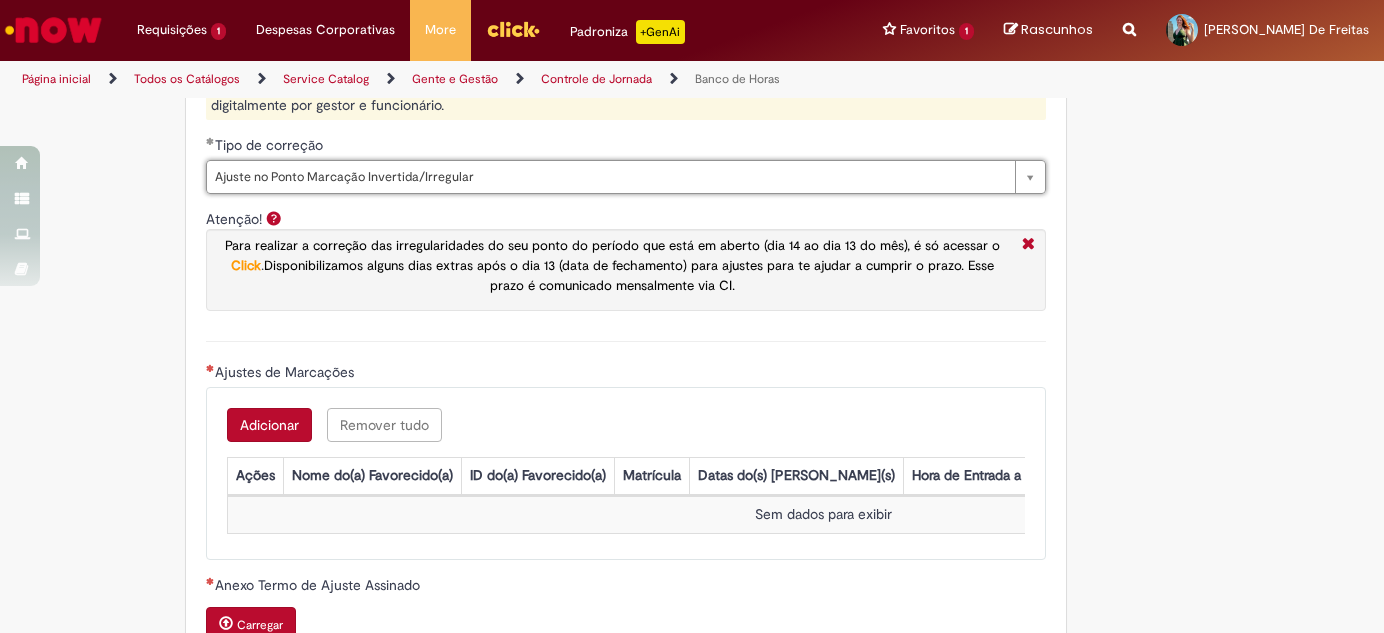 click on "Adicionar" at bounding box center (269, 425) 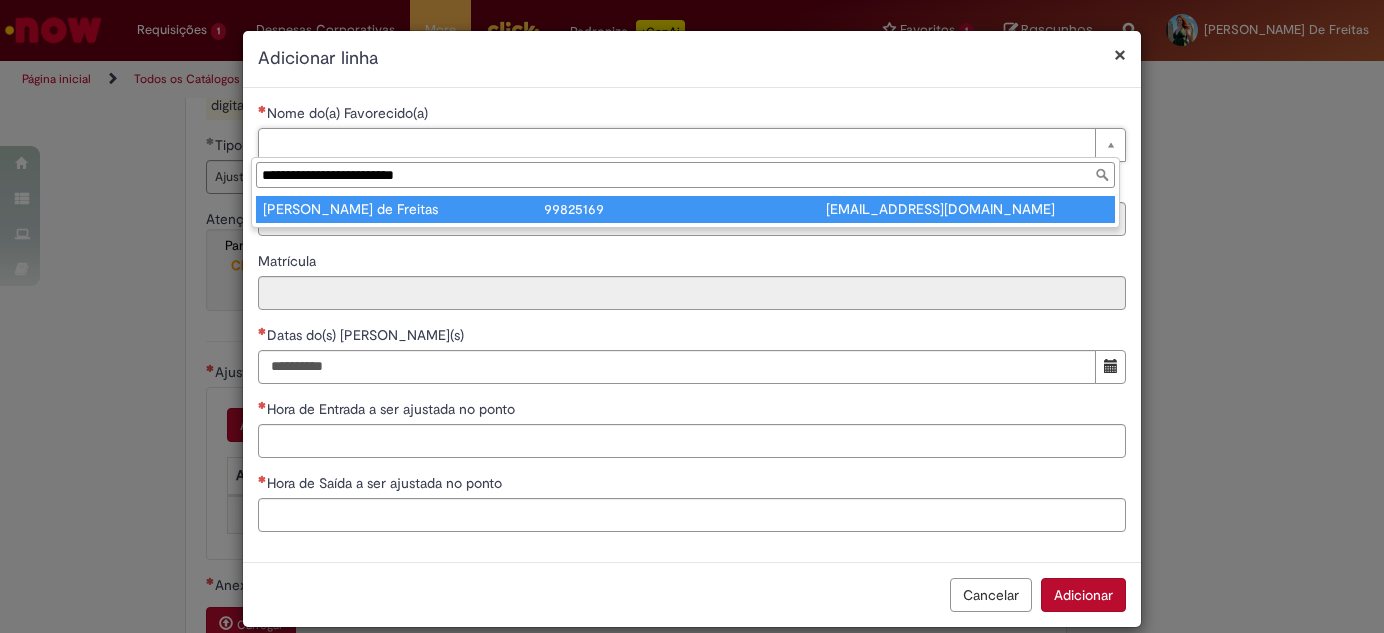 type on "**********" 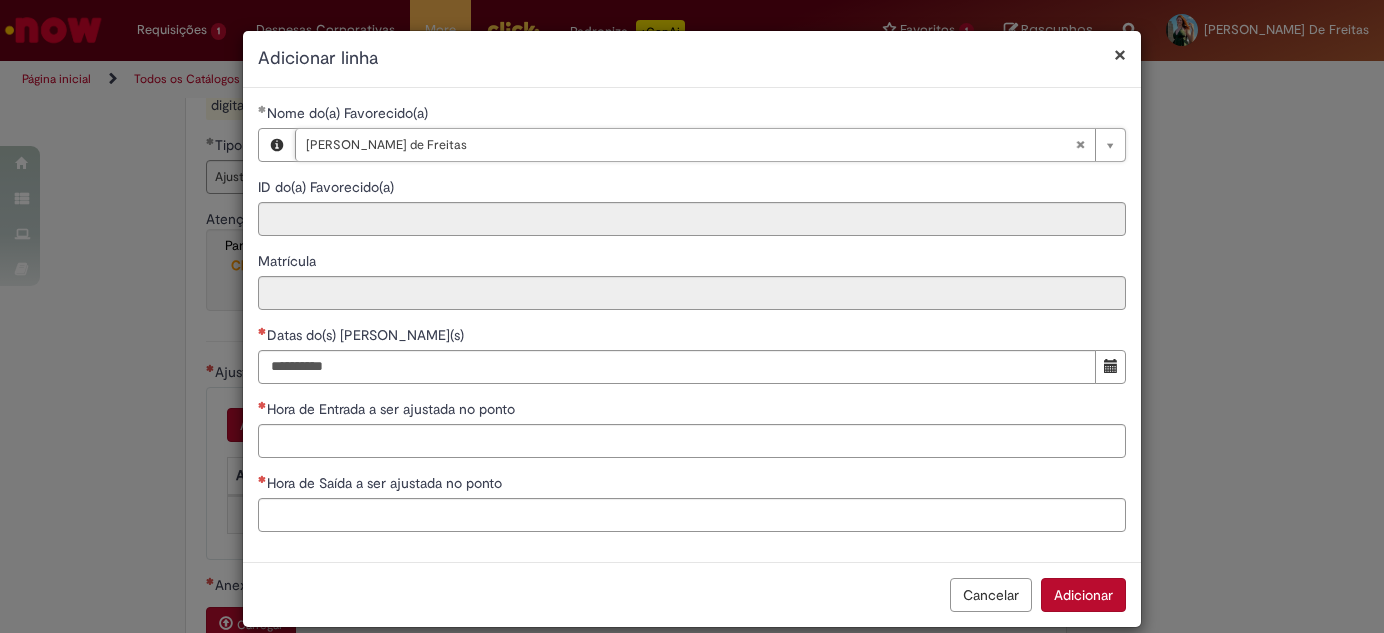 type on "********" 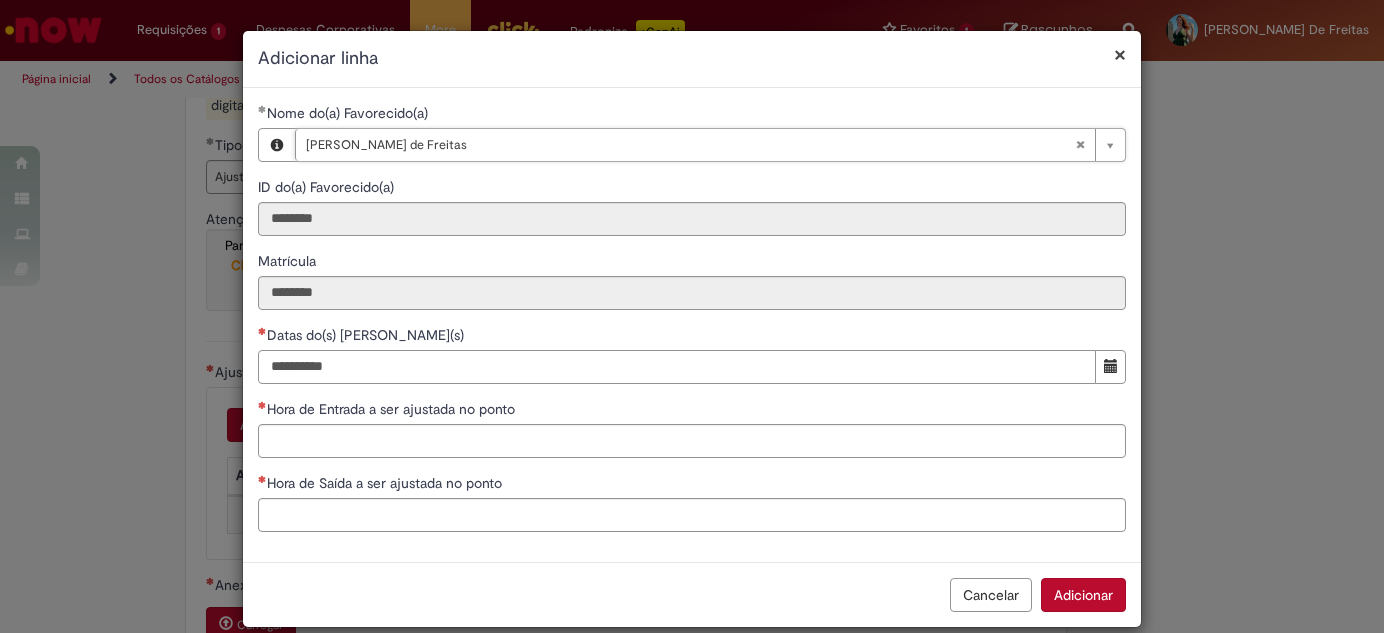 click on "Datas do(s) Ajuste(s)" at bounding box center (677, 367) 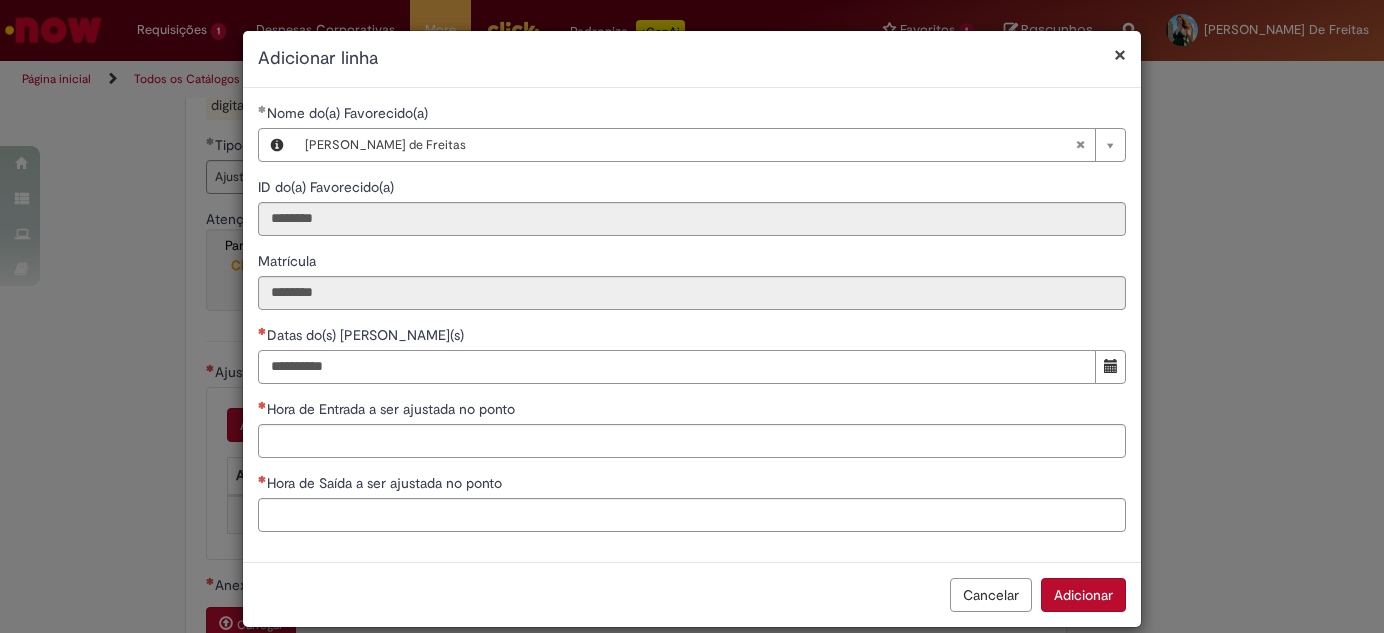 type on "**********" 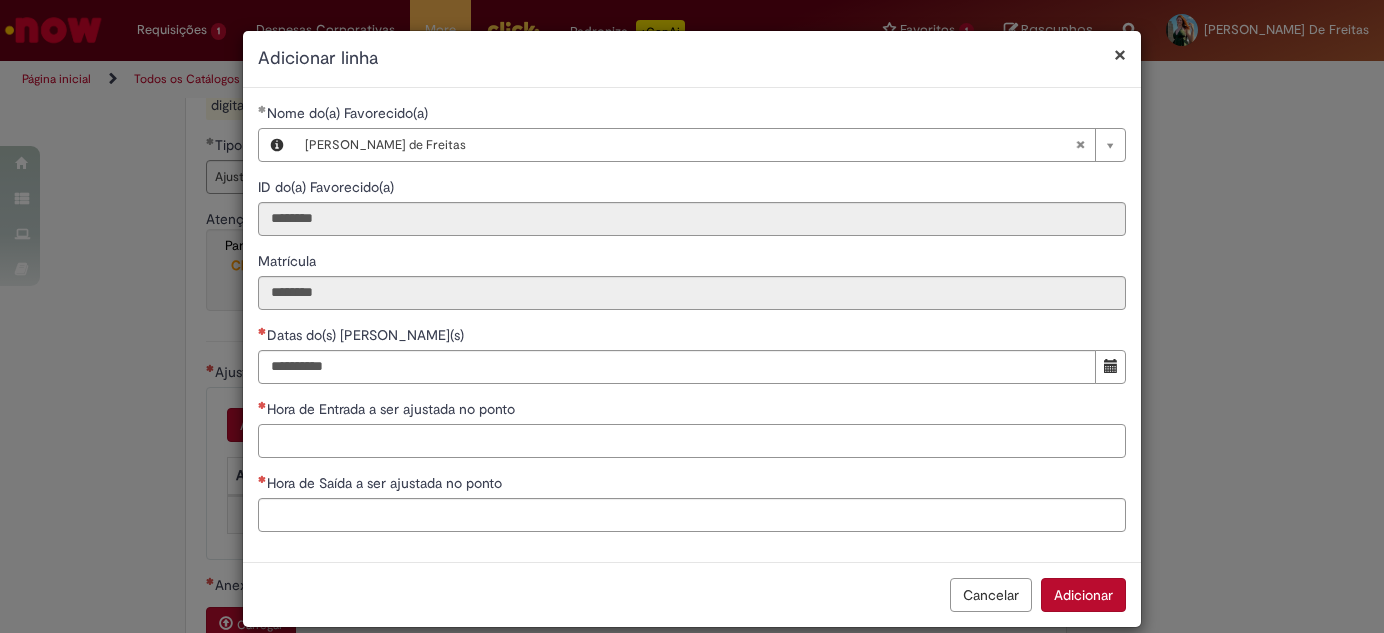 click on "Hora de Entrada a ser ajustada no ponto" at bounding box center [692, 441] 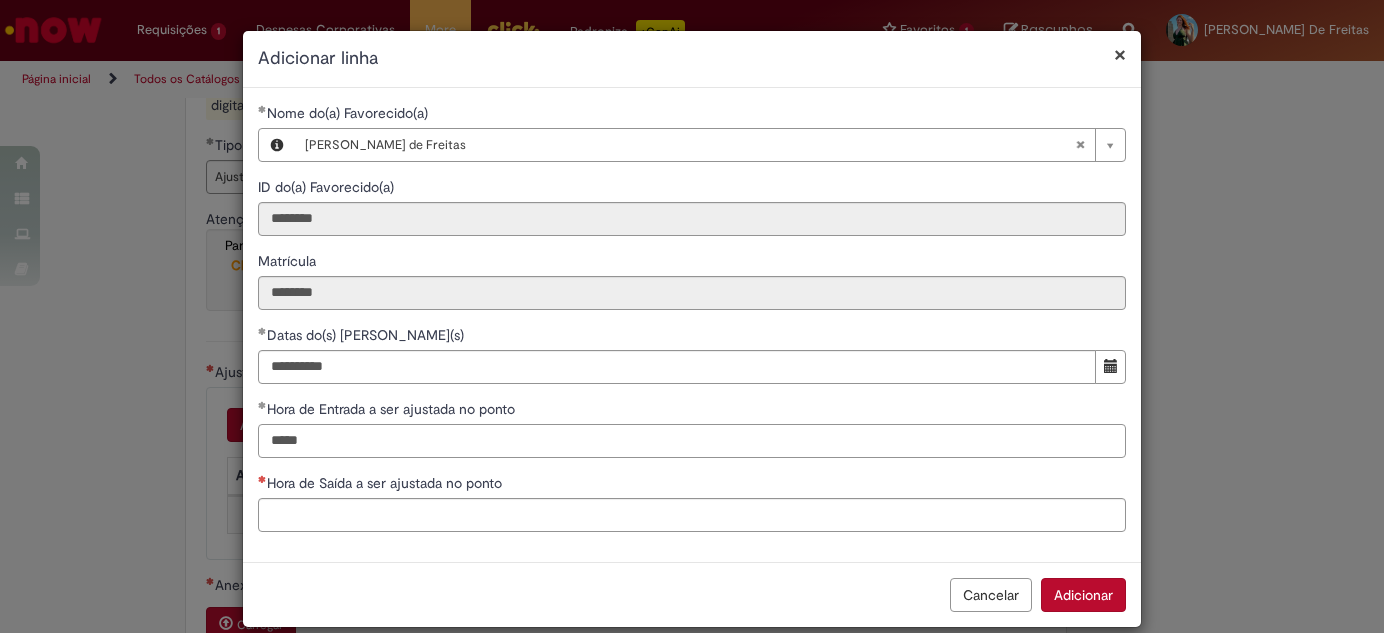 type on "*****" 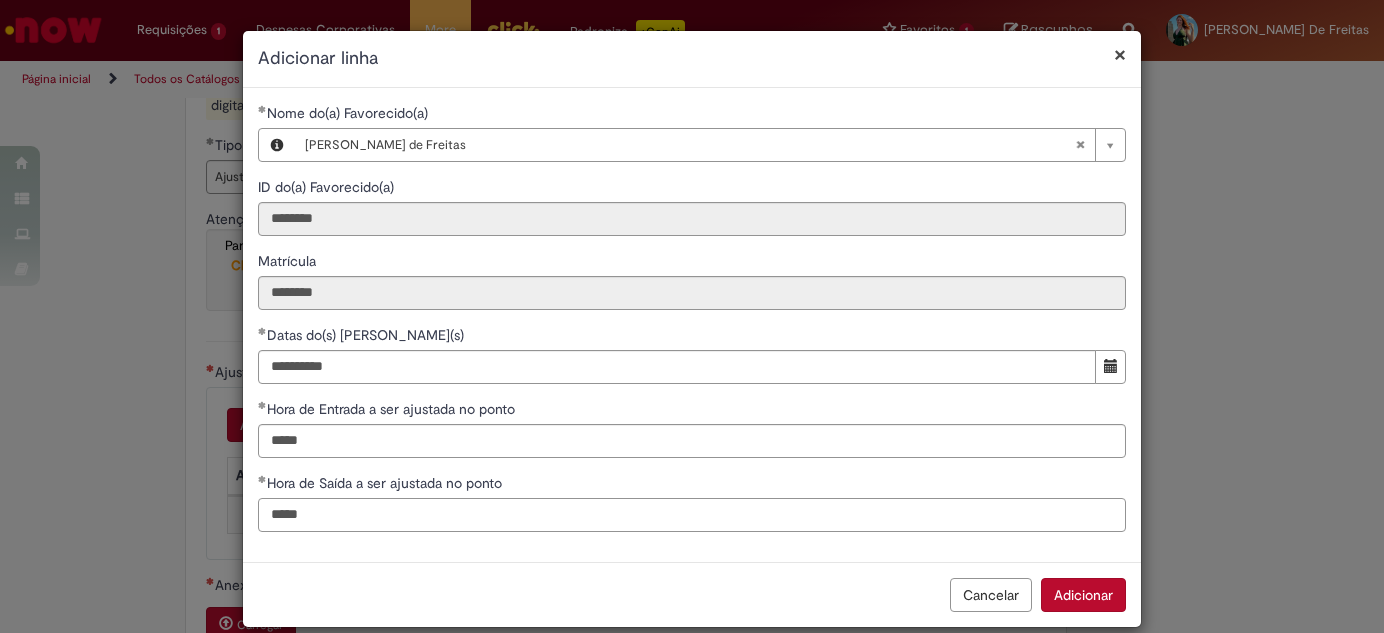 type on "*****" 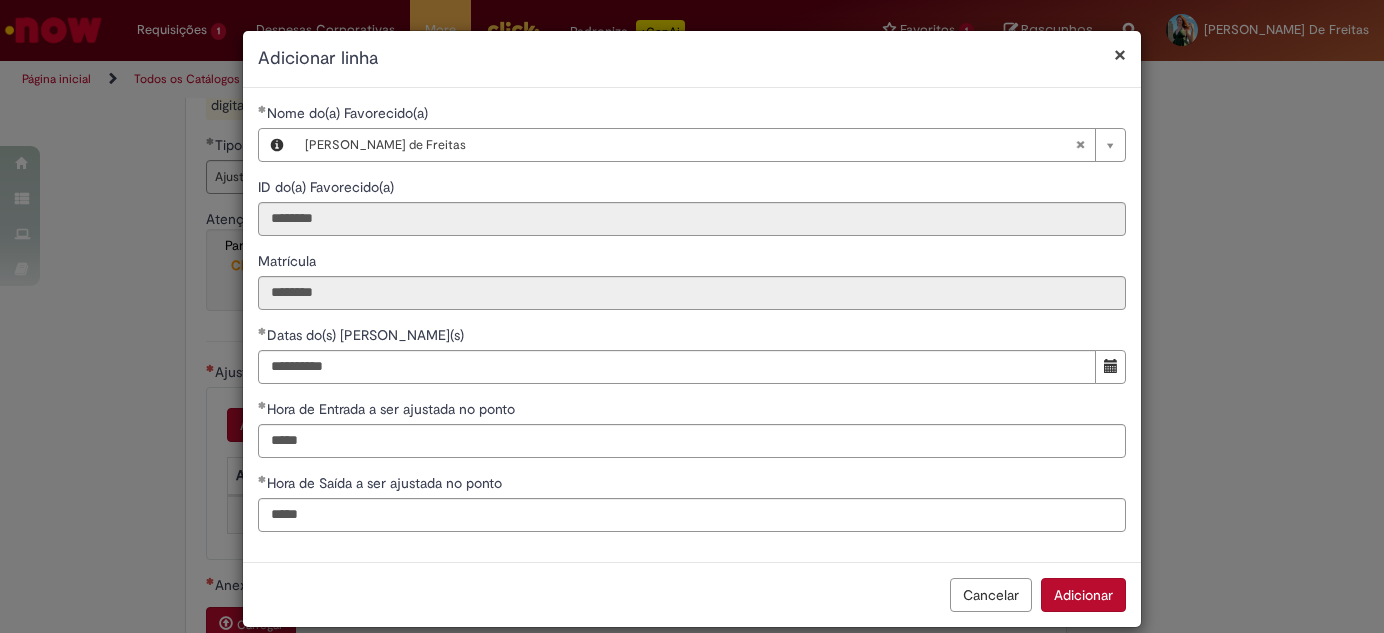 click on "Adicionar" at bounding box center [1083, 595] 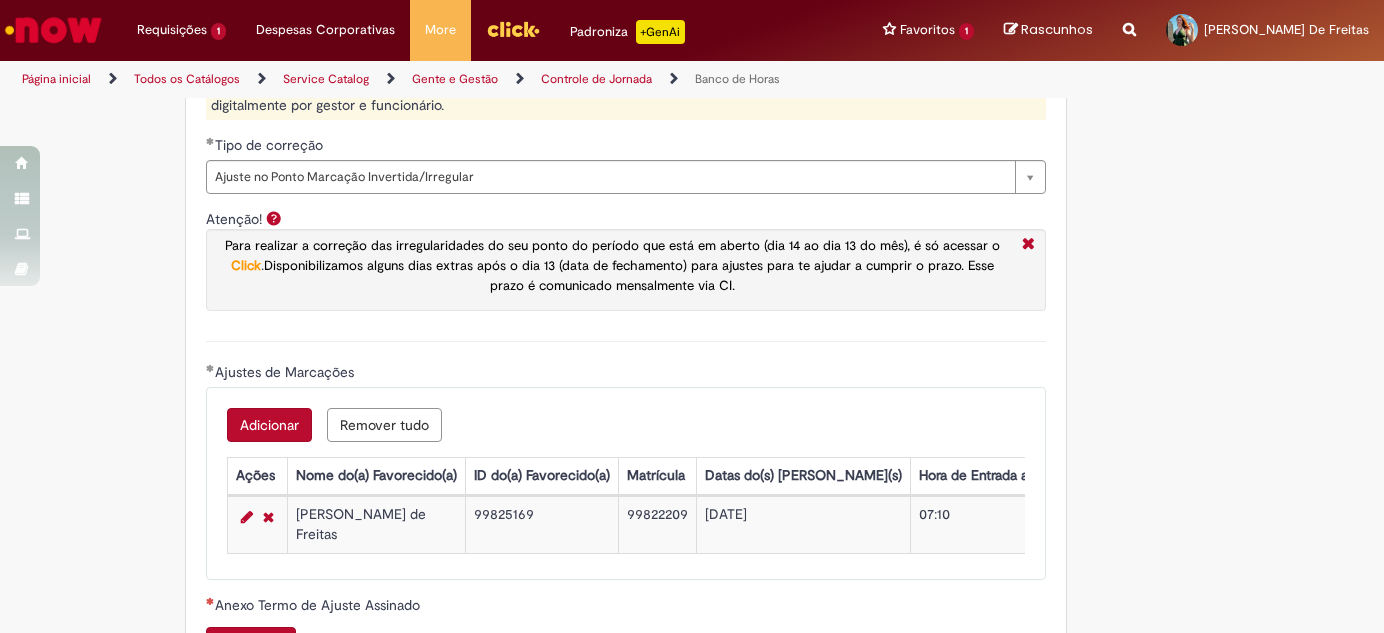scroll, scrollTop: 1818, scrollLeft: 0, axis: vertical 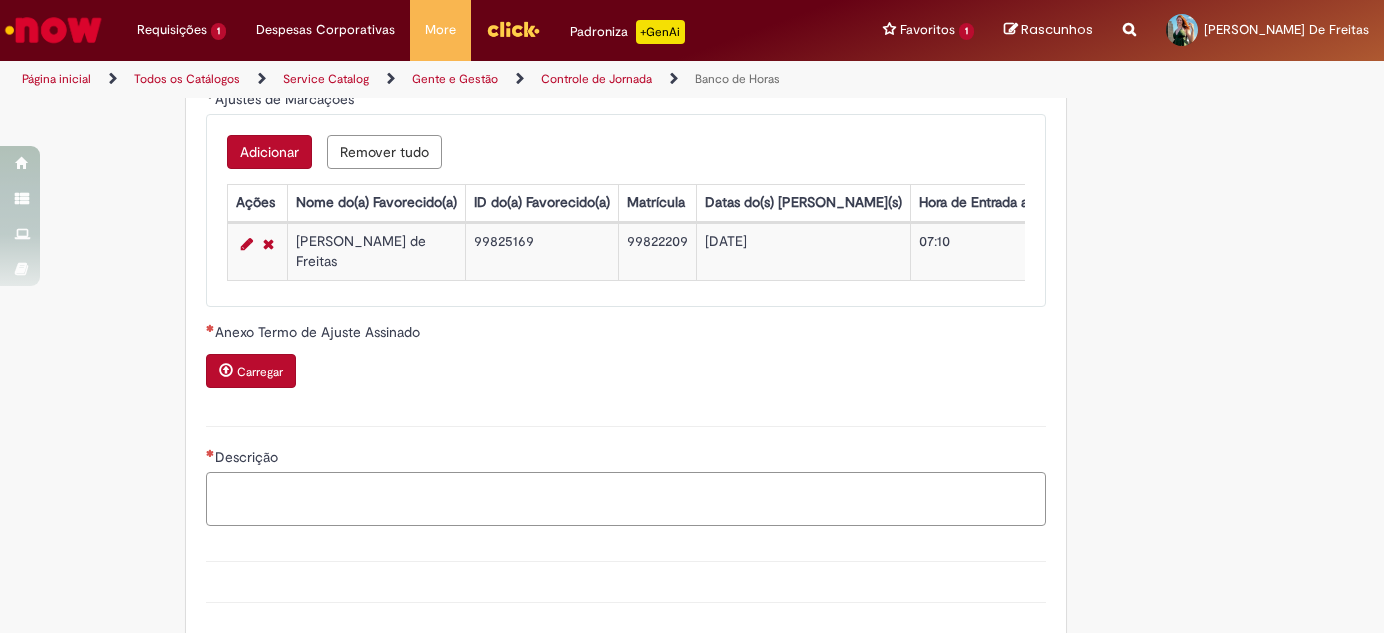 click on "Descrição" at bounding box center (626, 498) 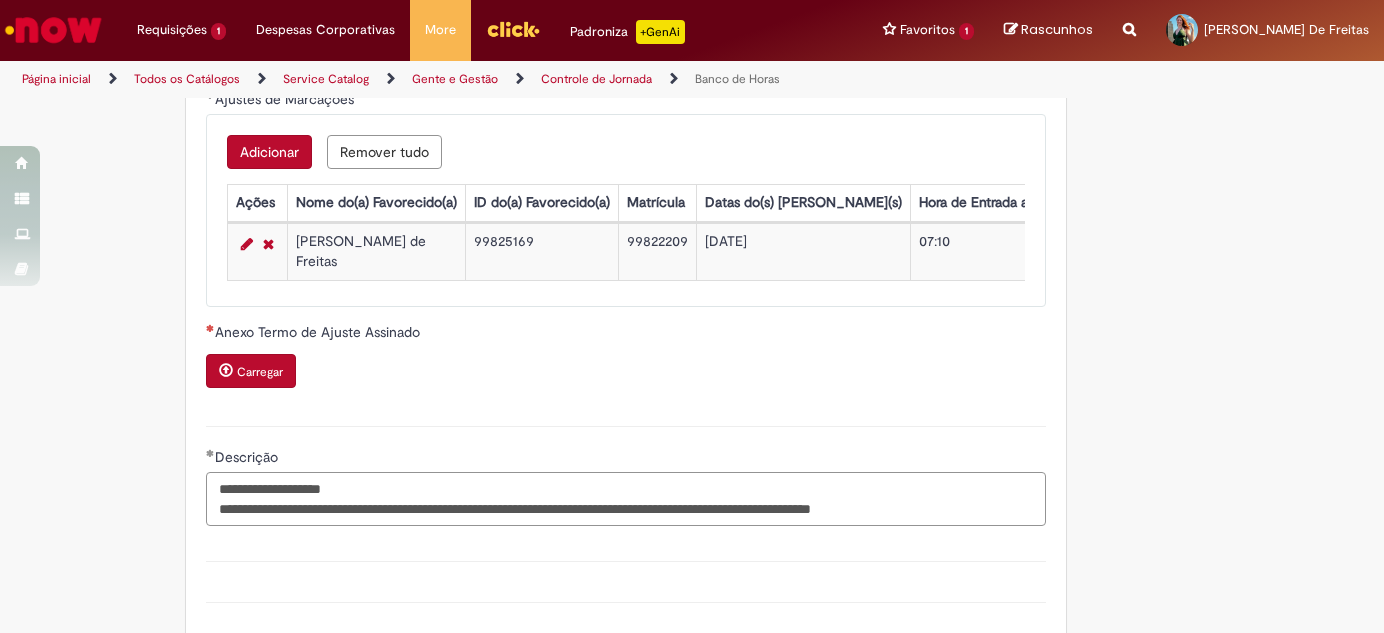 click on "**********" at bounding box center (626, 498) 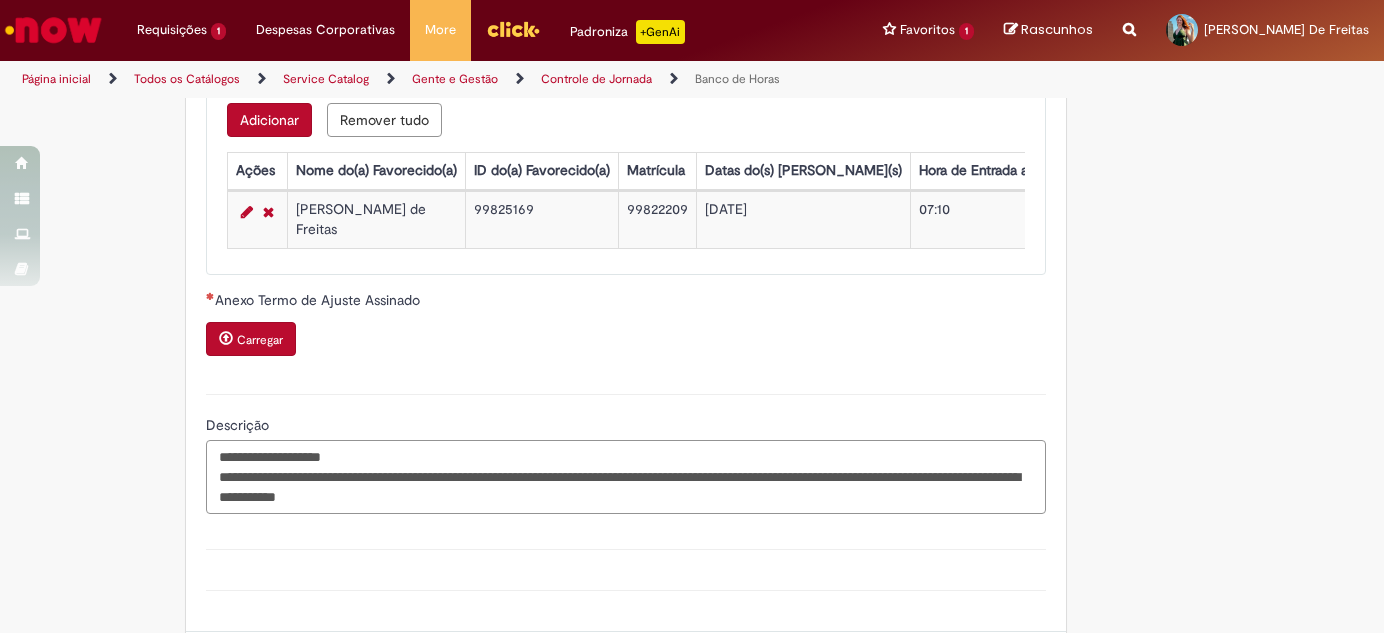scroll, scrollTop: 1760, scrollLeft: 0, axis: vertical 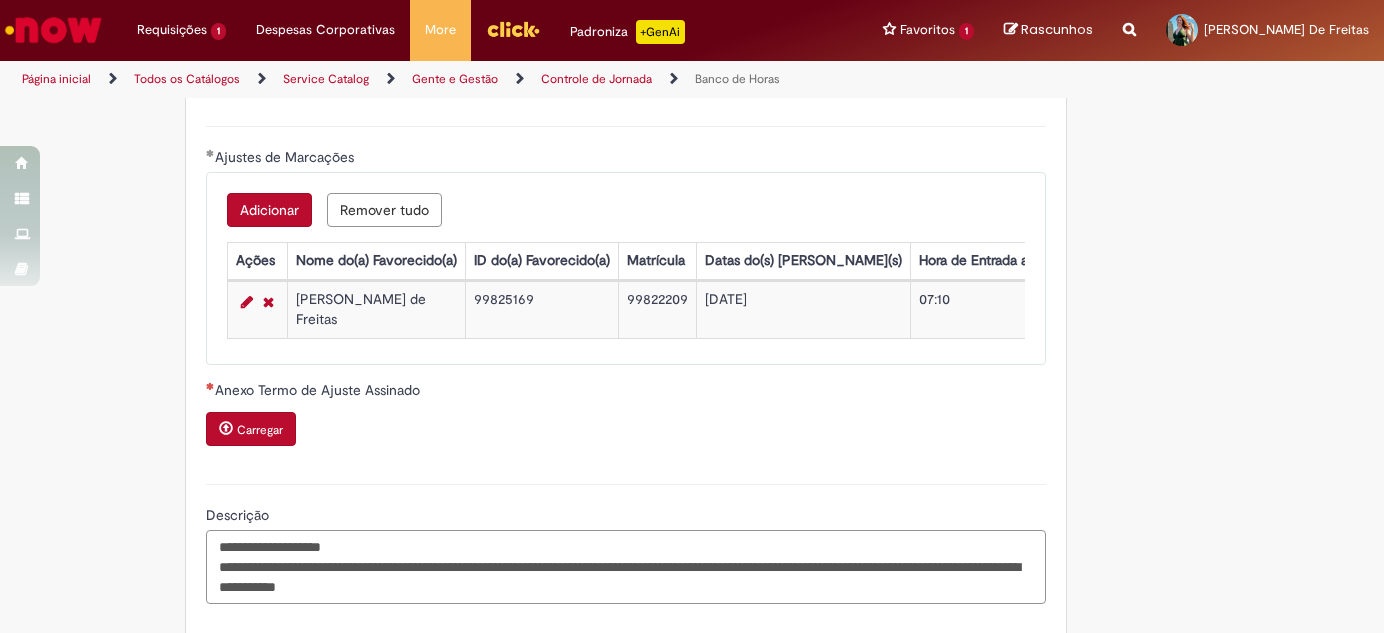 type on "**********" 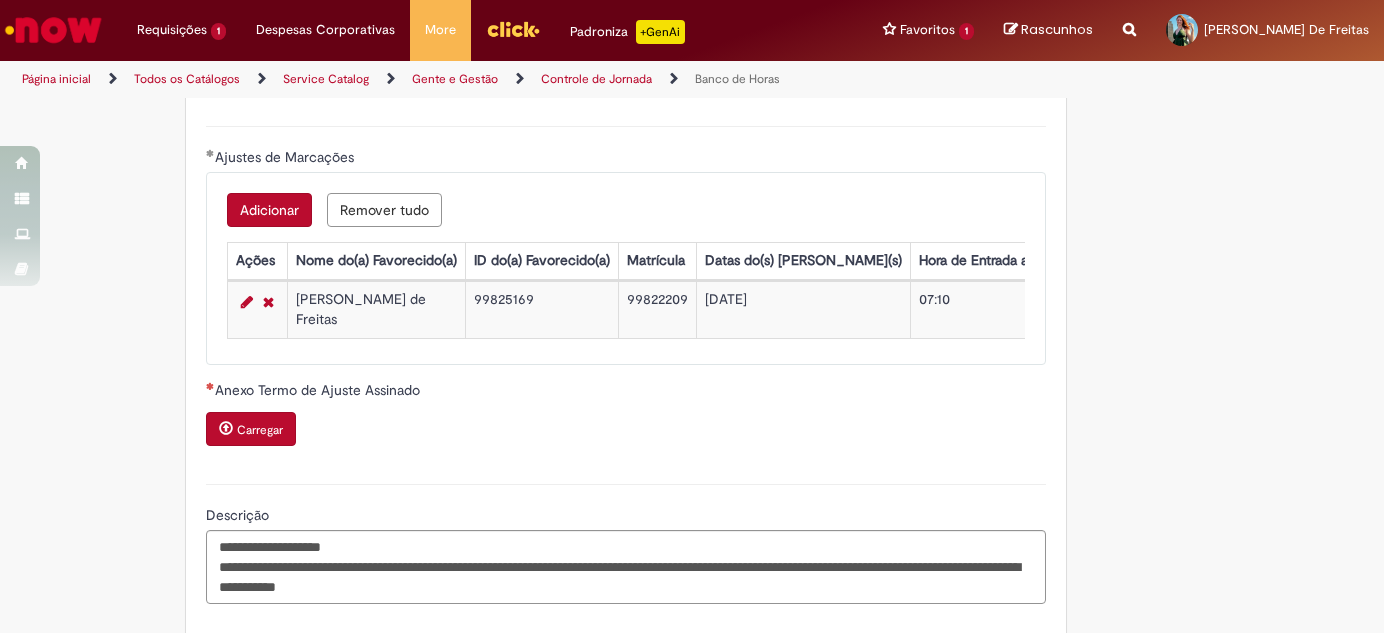 click on "Anexo Termo de Ajuste Assinado" at bounding box center (319, 390) 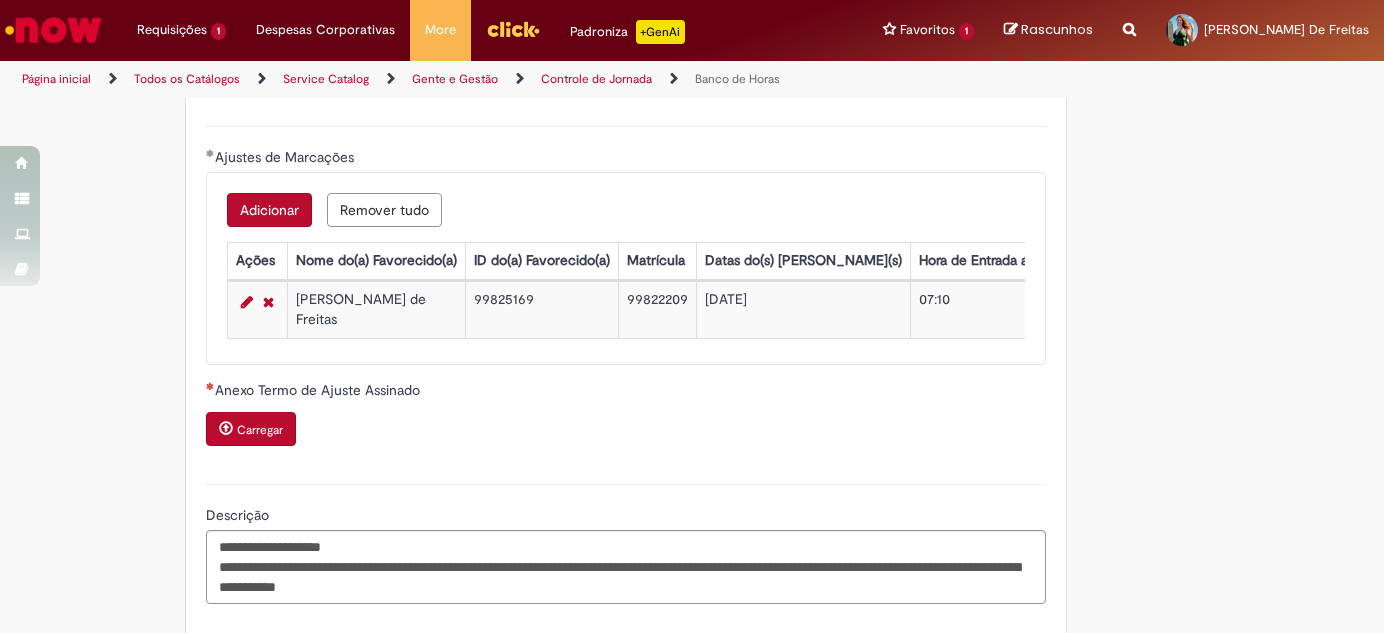 scroll, scrollTop: 2032, scrollLeft: 0, axis: vertical 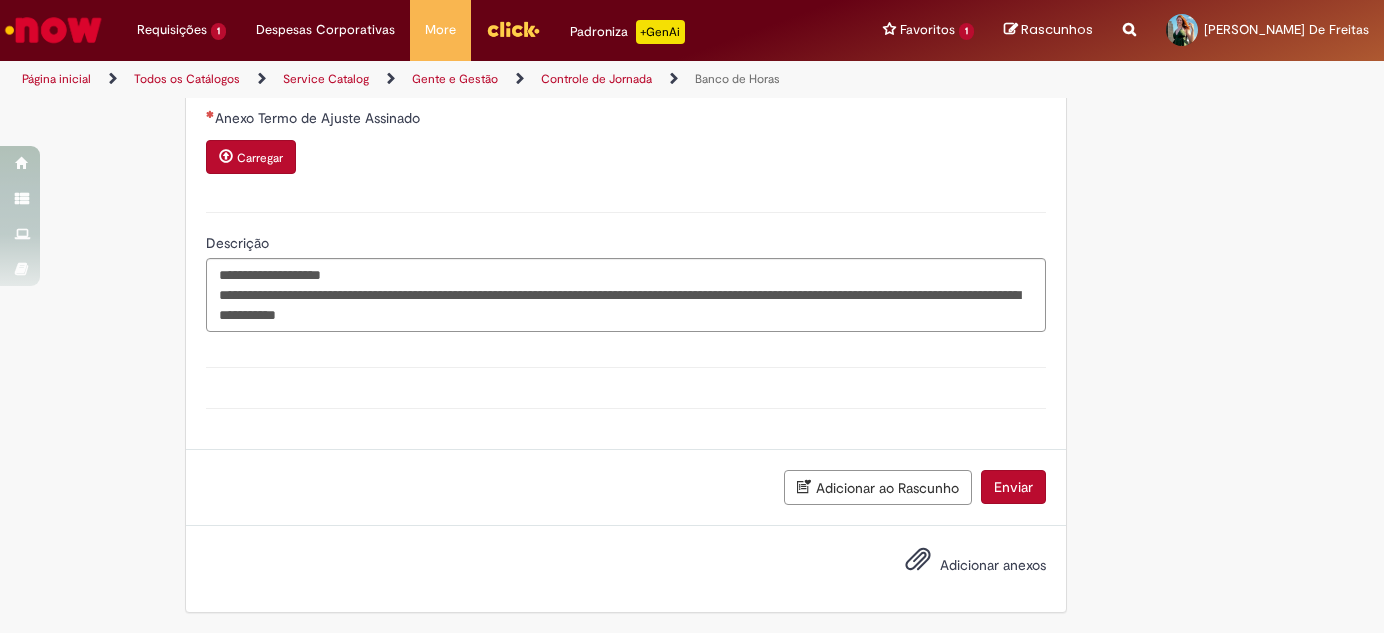 click on "Carregar" at bounding box center (251, 157) 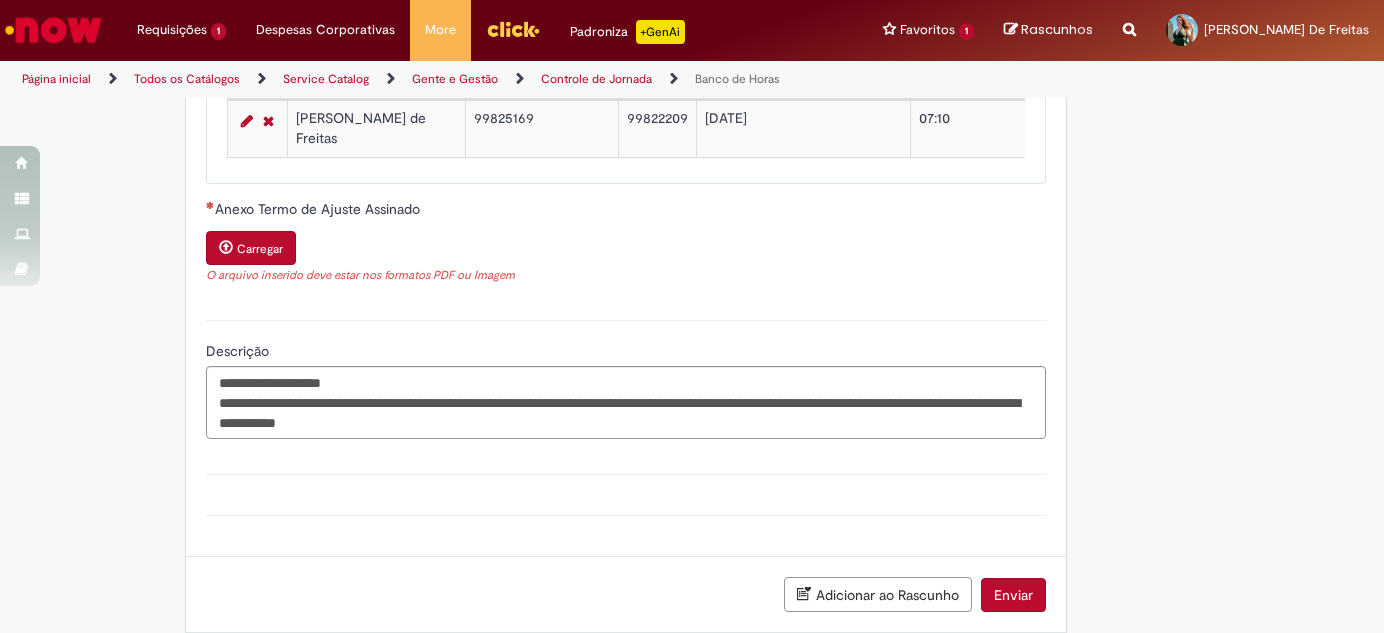scroll, scrollTop: 1759, scrollLeft: 0, axis: vertical 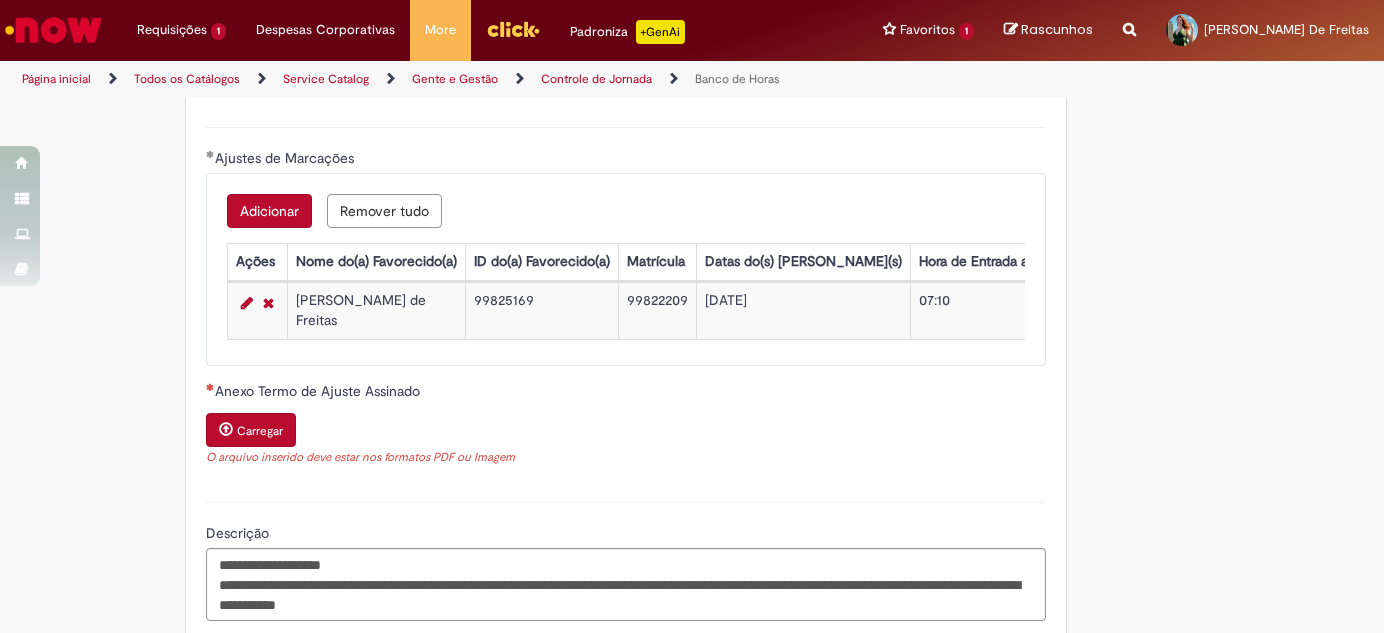click on "Carregar" at bounding box center (260, 431) 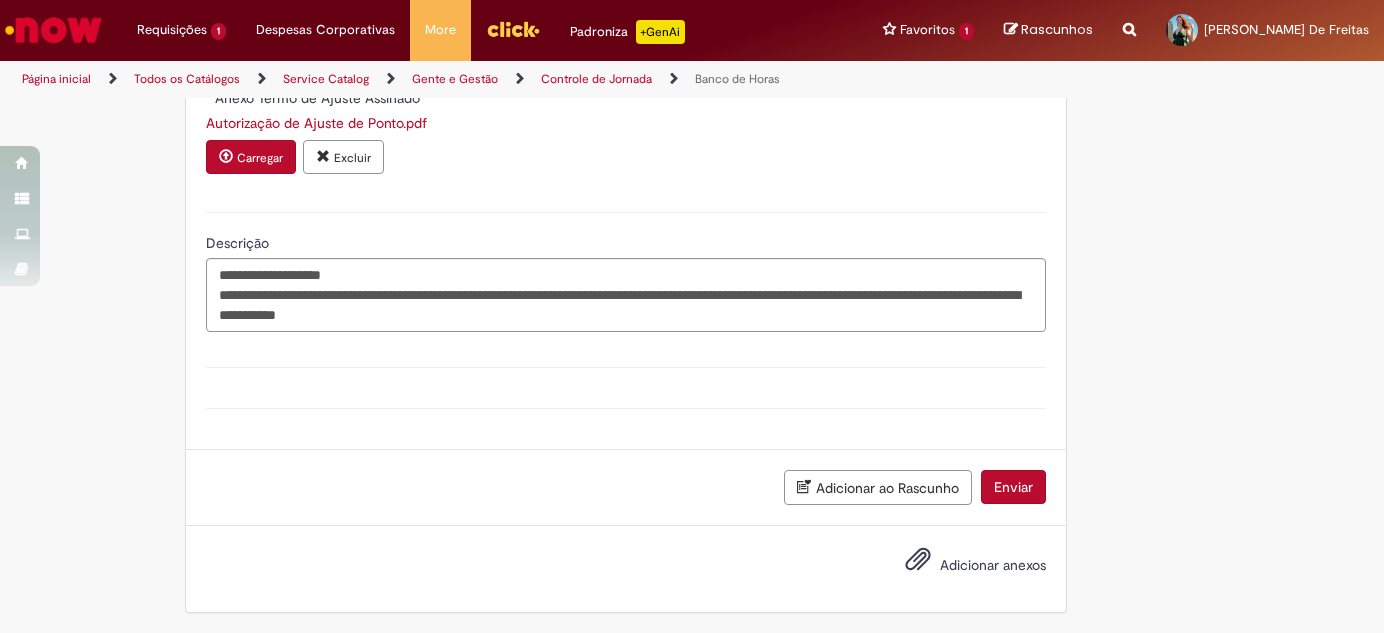 click on "Enviar" at bounding box center [1013, 487] 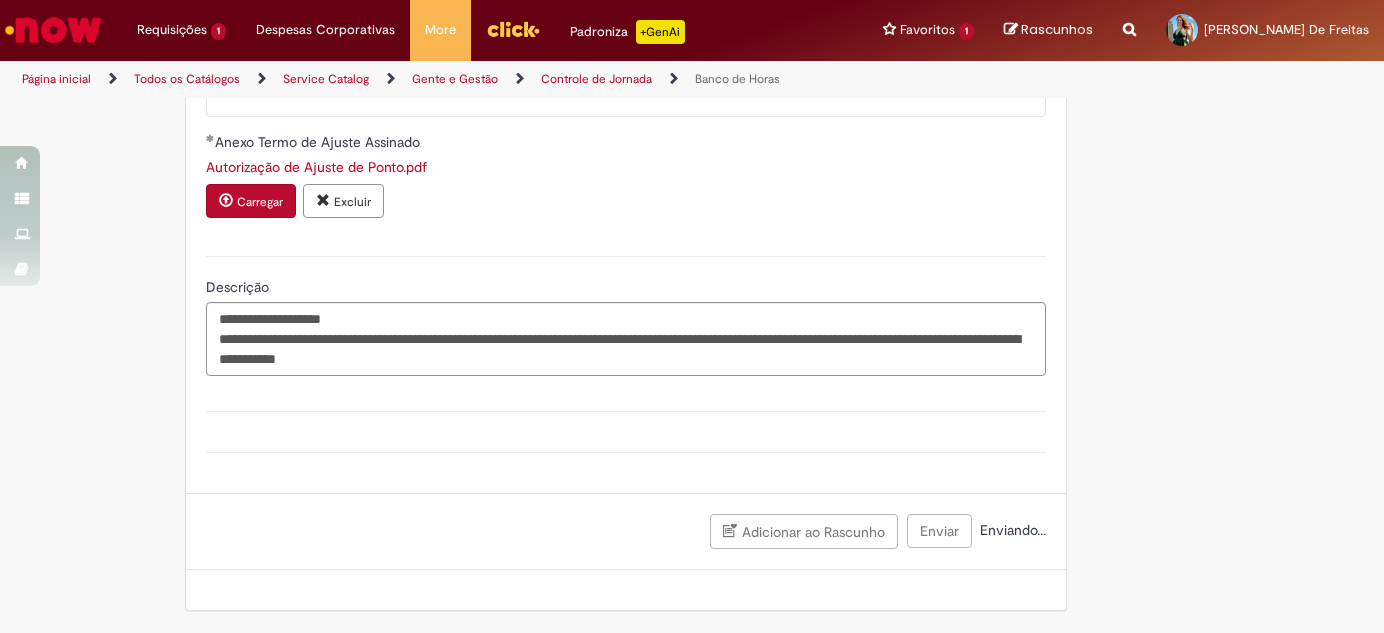 scroll, scrollTop: 2006, scrollLeft: 0, axis: vertical 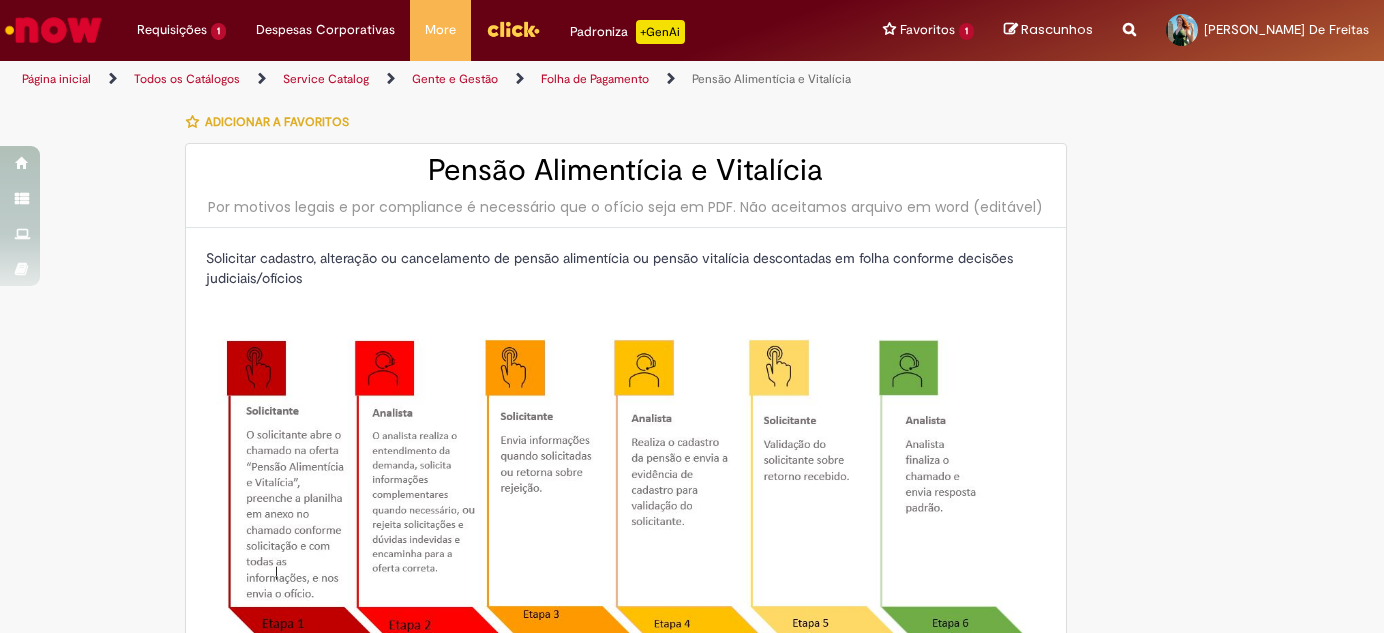 type on "********" 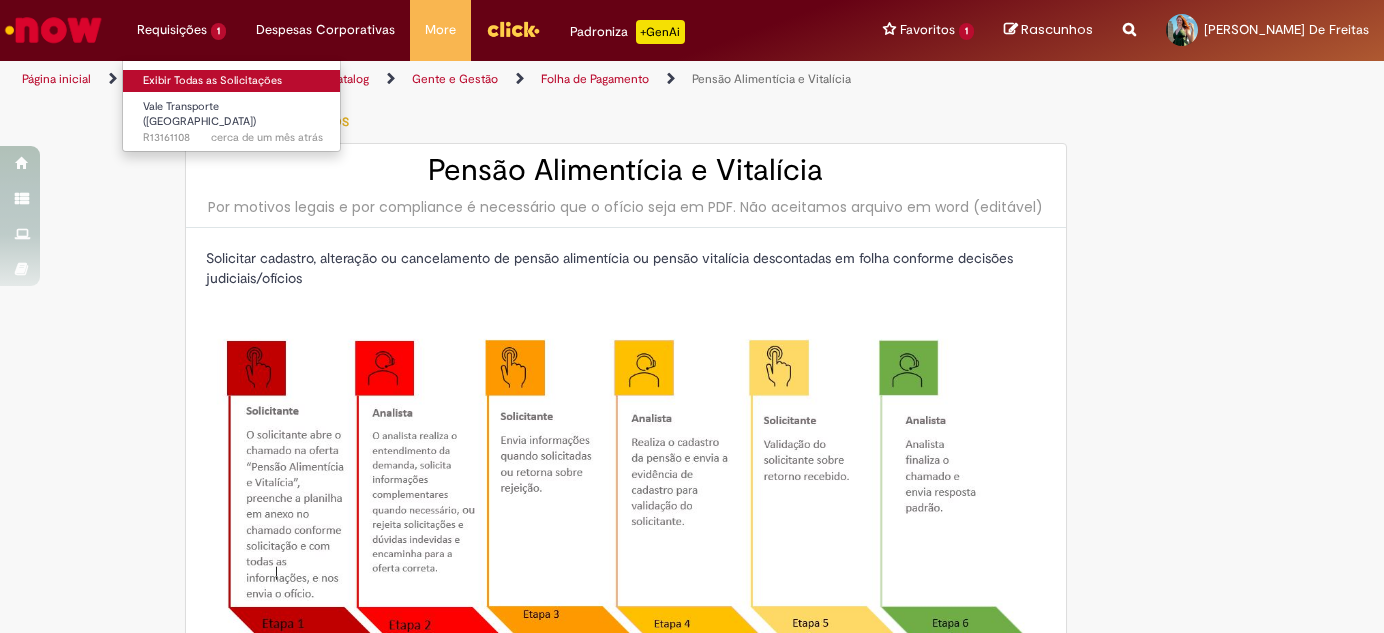 click on "Exibir Todas as Solicitações" at bounding box center (233, 81) 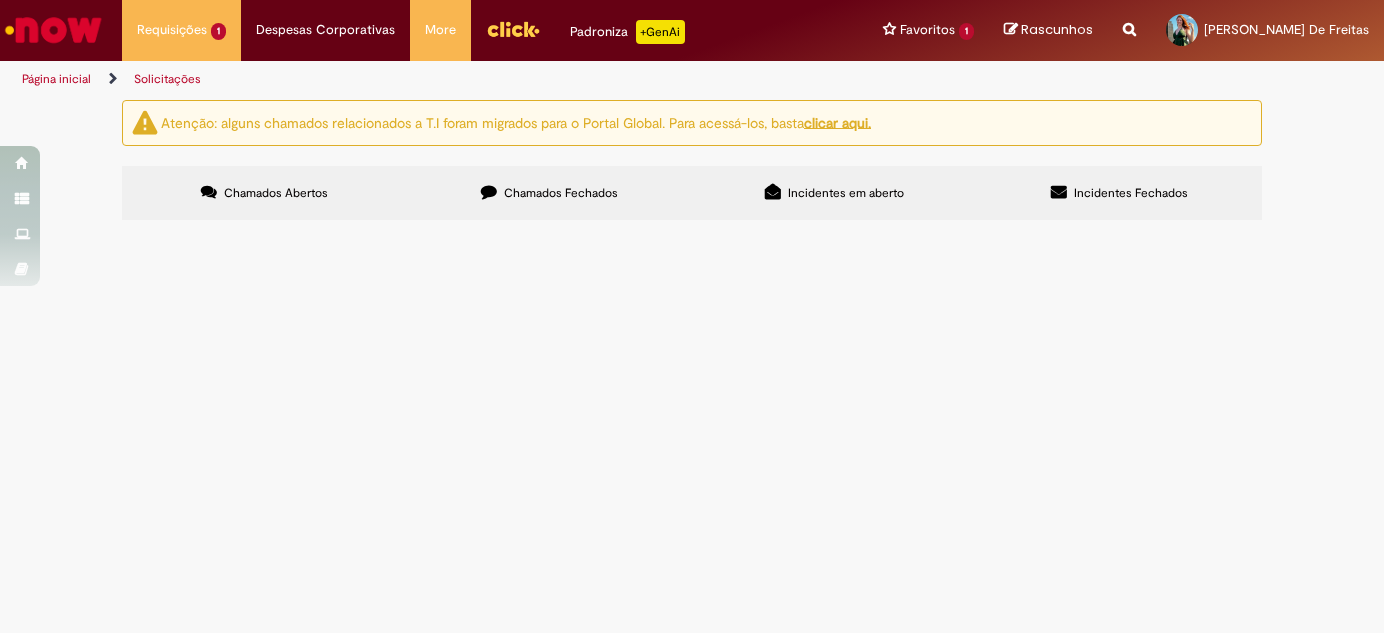 click on "Chamados Fechados" at bounding box center [561, 193] 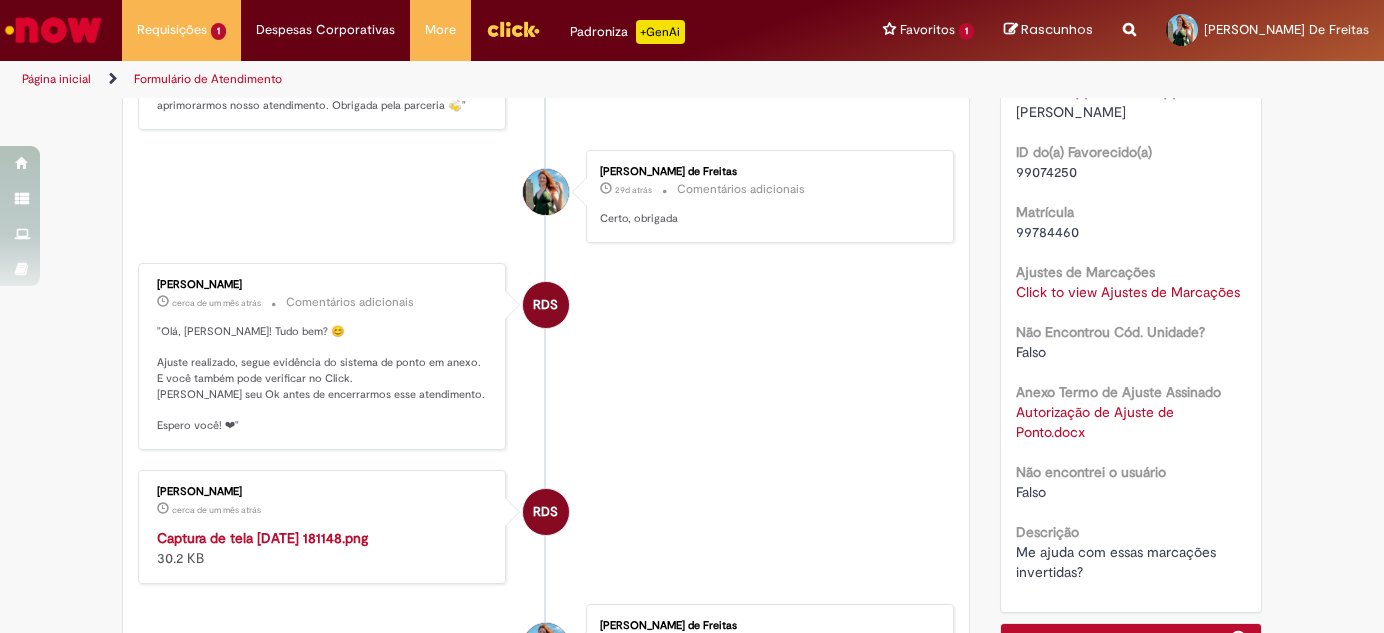 scroll, scrollTop: 750, scrollLeft: 0, axis: vertical 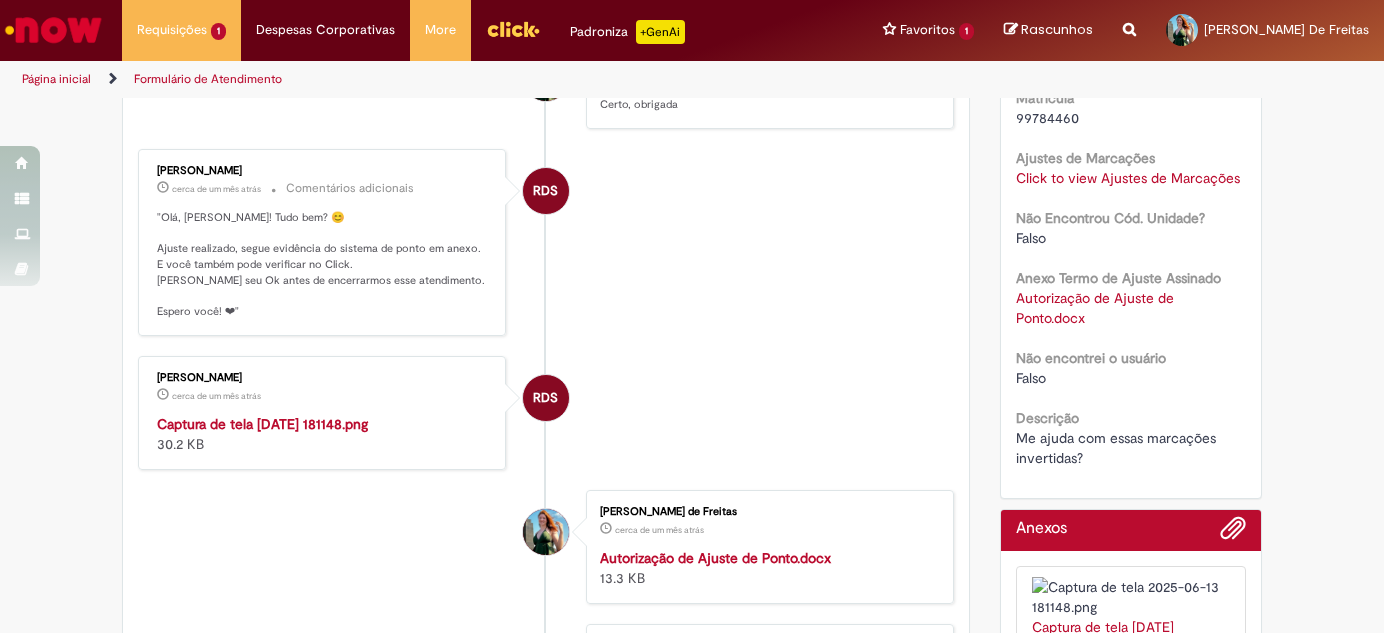 click on "Autorização de Ajuste de Ponto.docx" at bounding box center (1097, 308) 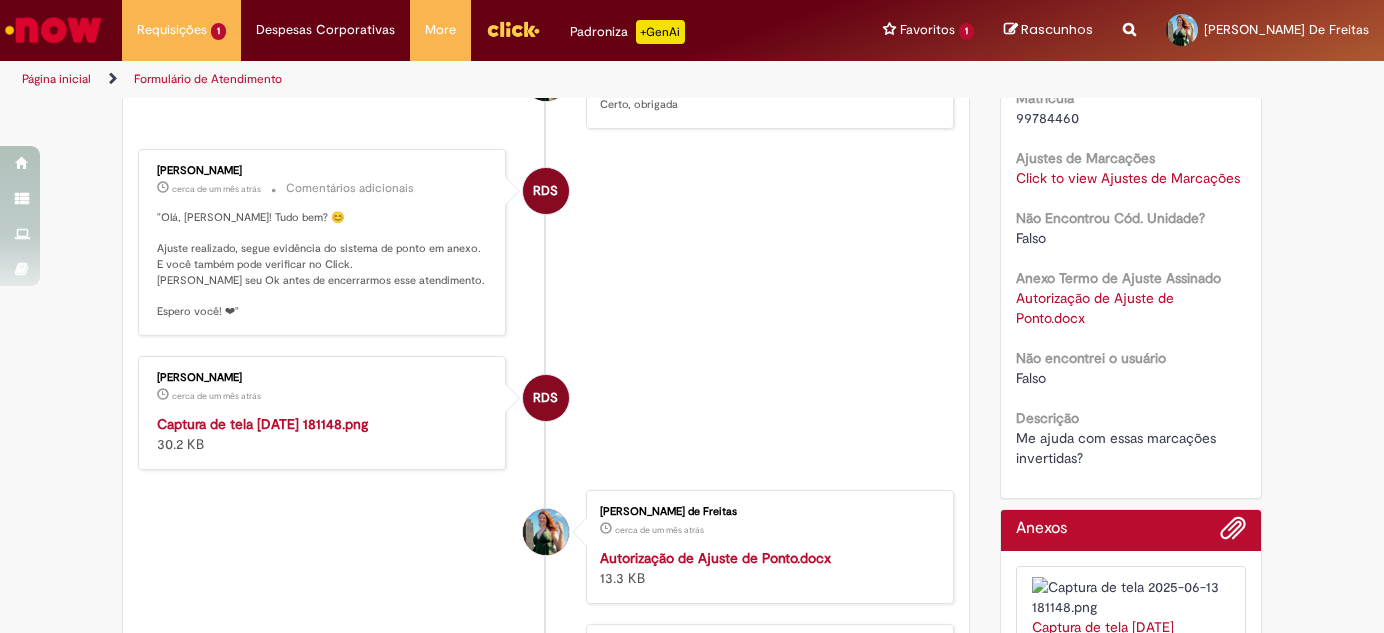 scroll, scrollTop: 1296, scrollLeft: 0, axis: vertical 